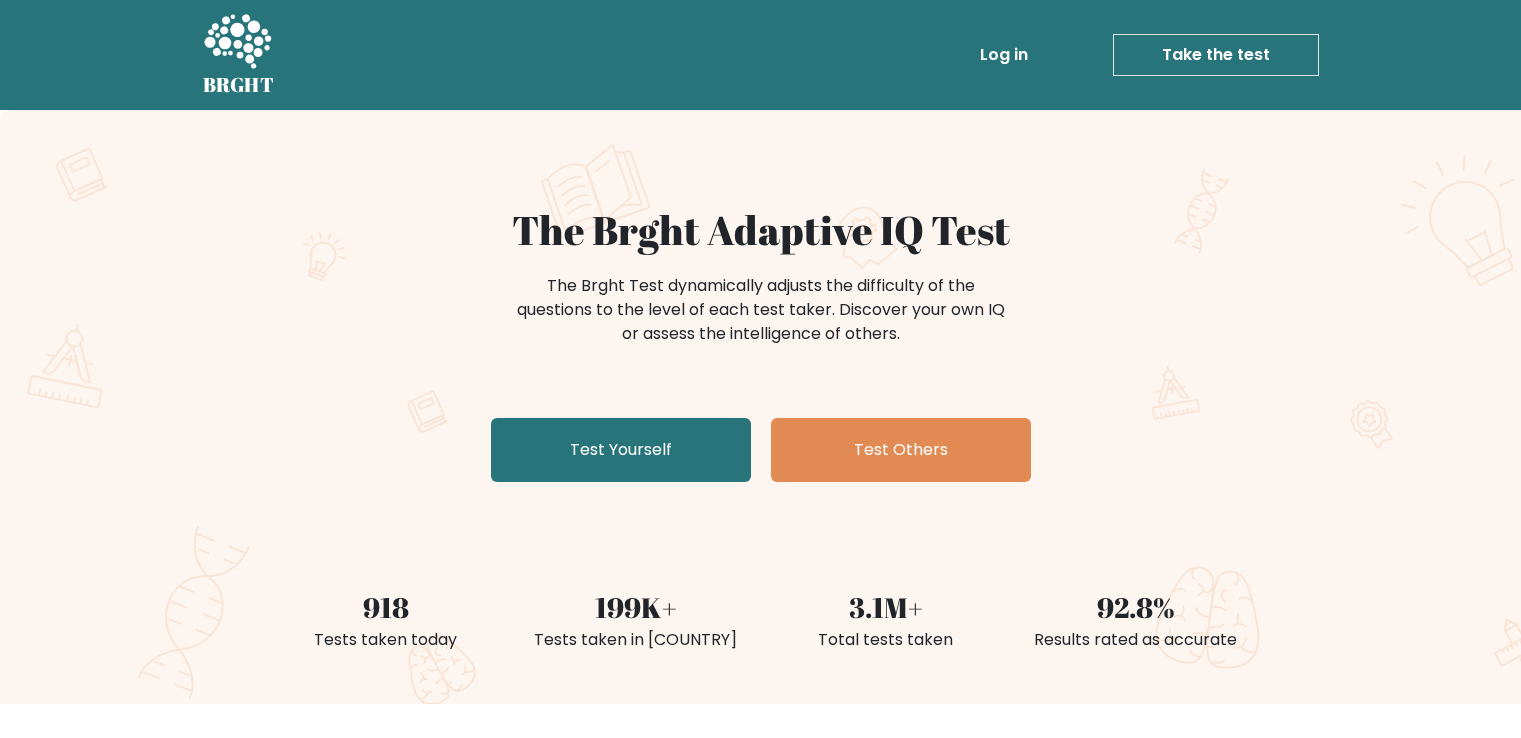 scroll, scrollTop: 0, scrollLeft: 0, axis: both 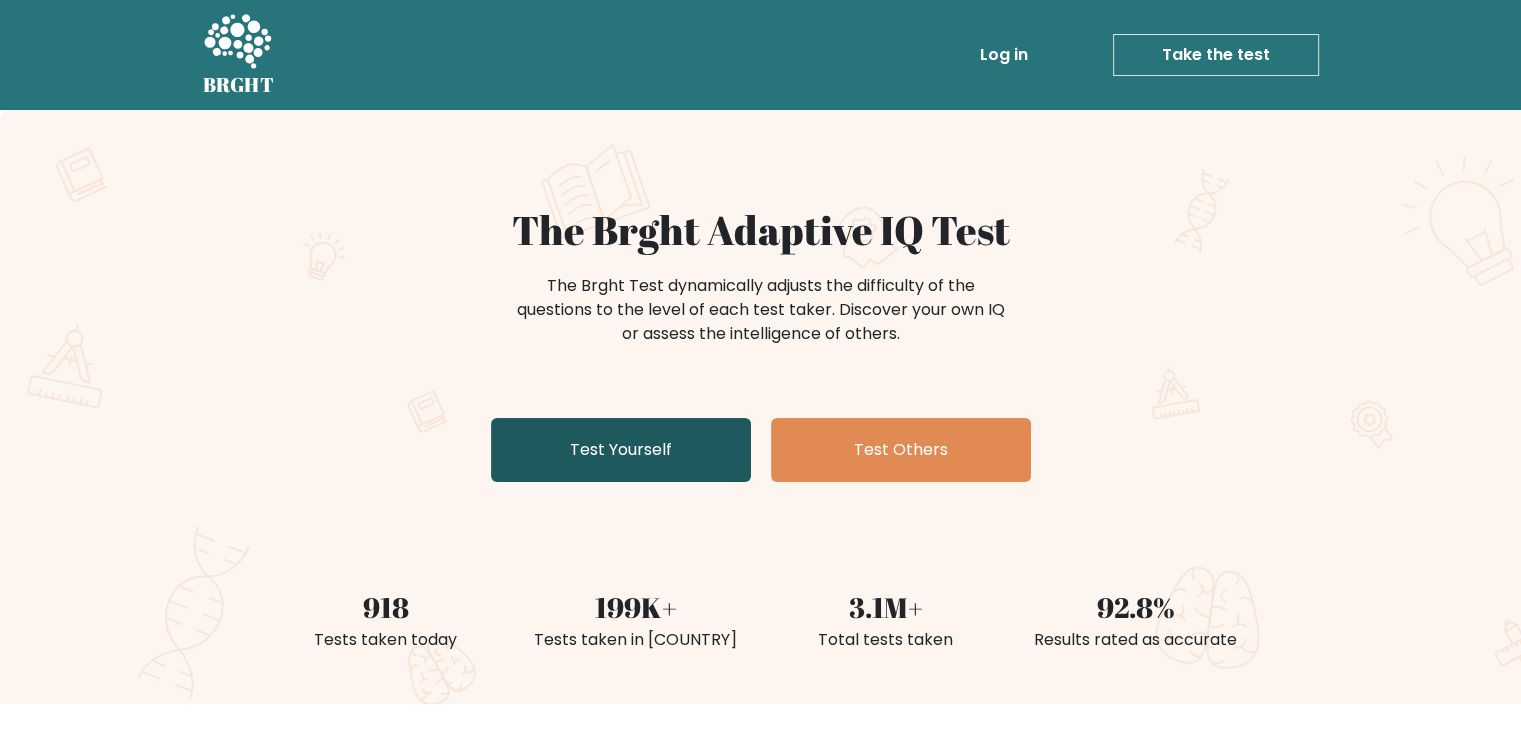 click on "Test Yourself" at bounding box center [621, 450] 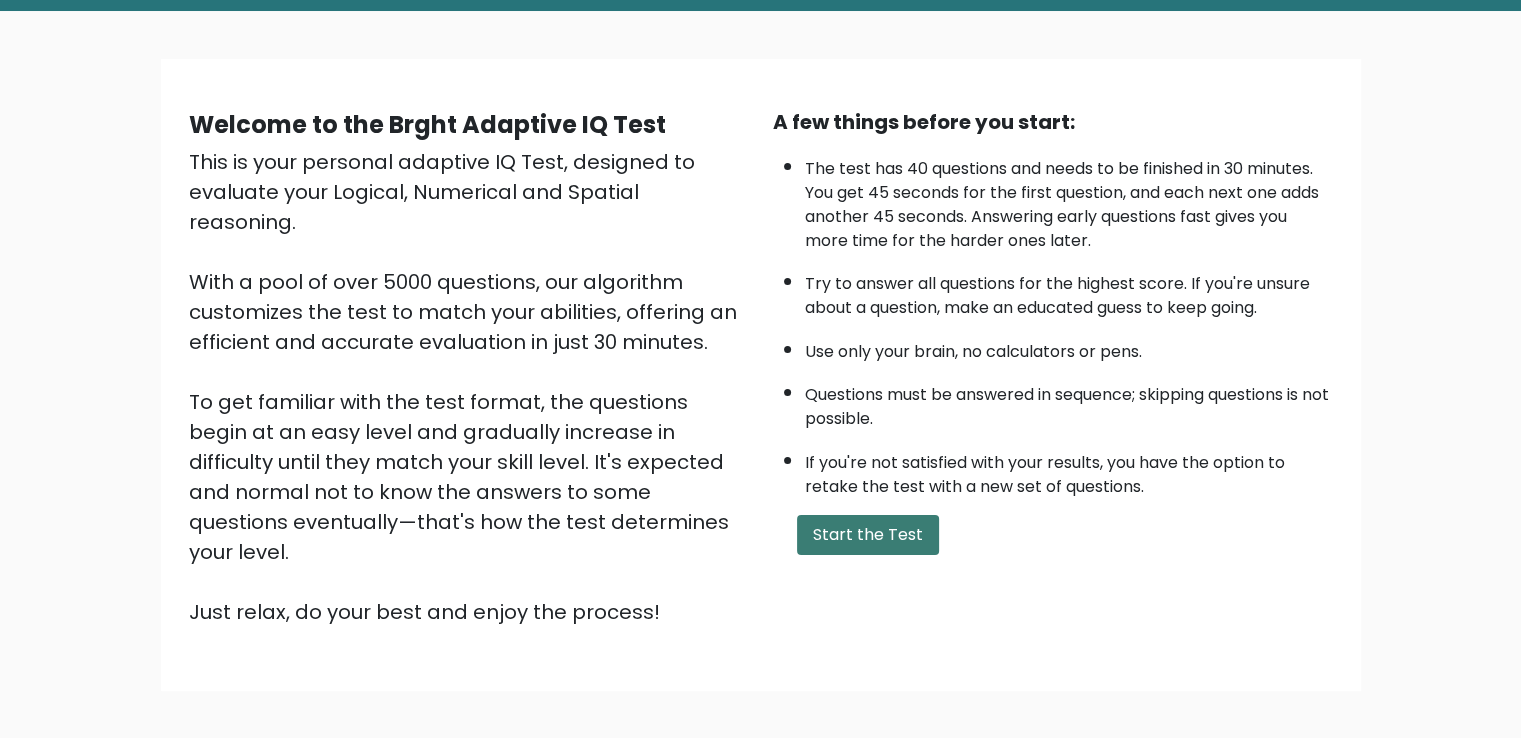 scroll, scrollTop: 100, scrollLeft: 0, axis: vertical 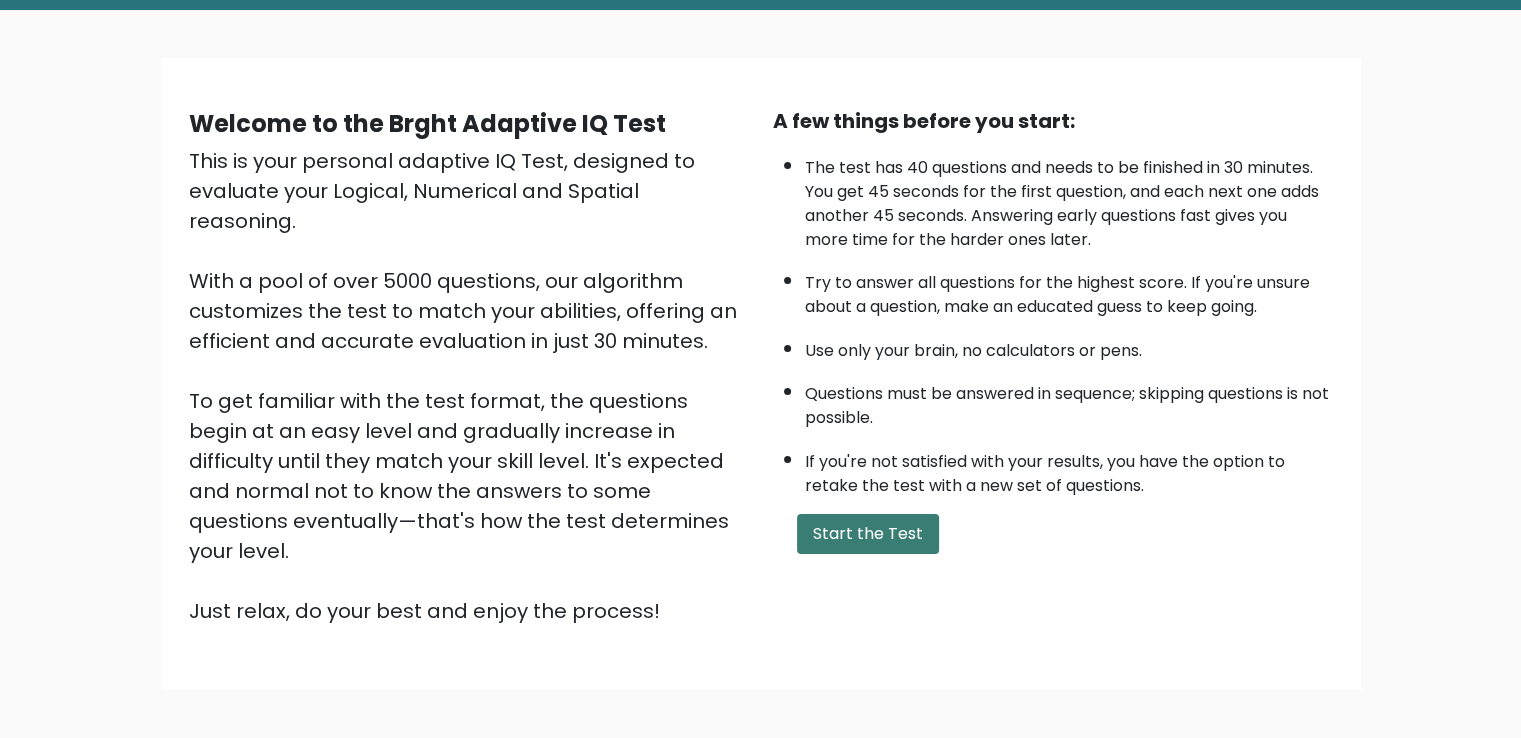 click on "Start the Test" at bounding box center [868, 534] 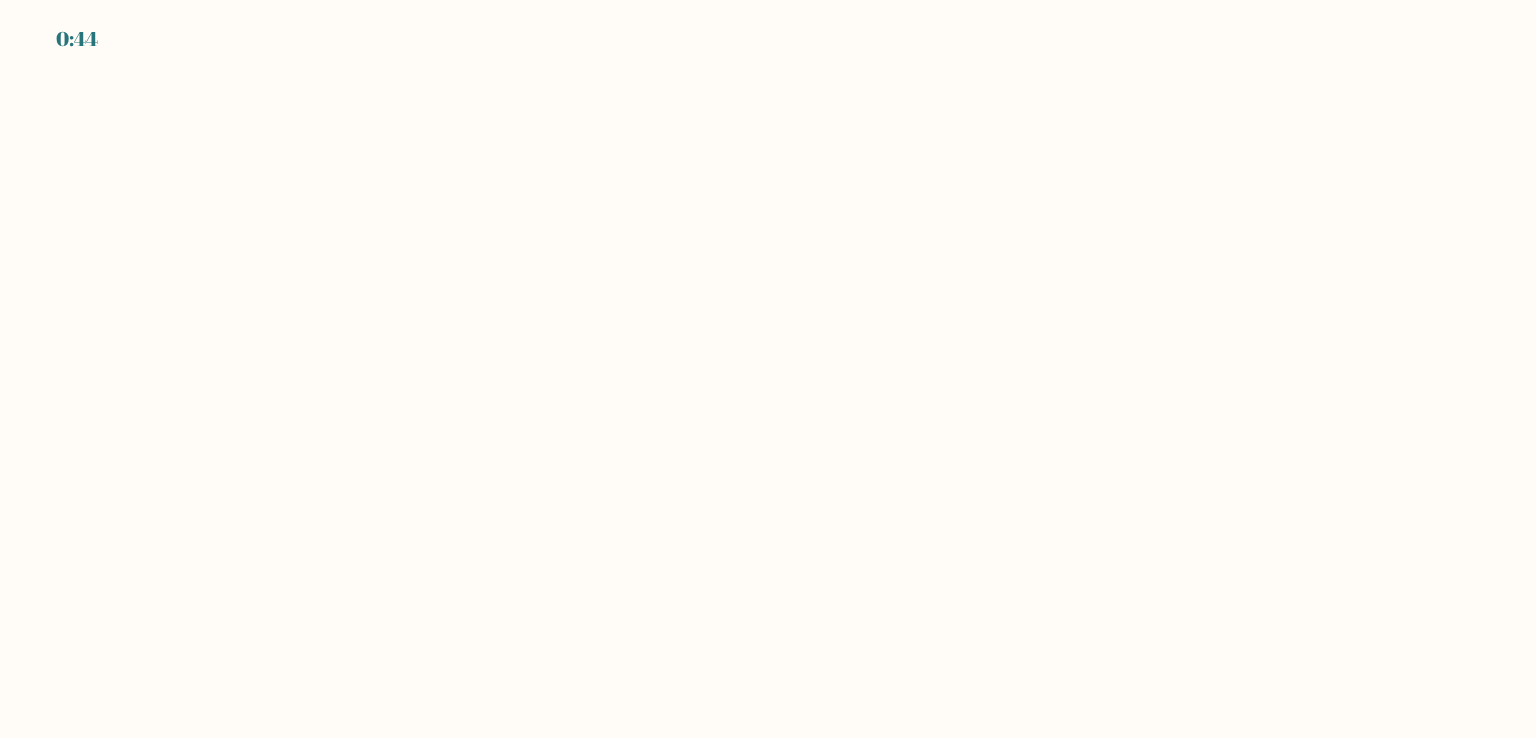 scroll, scrollTop: 0, scrollLeft: 0, axis: both 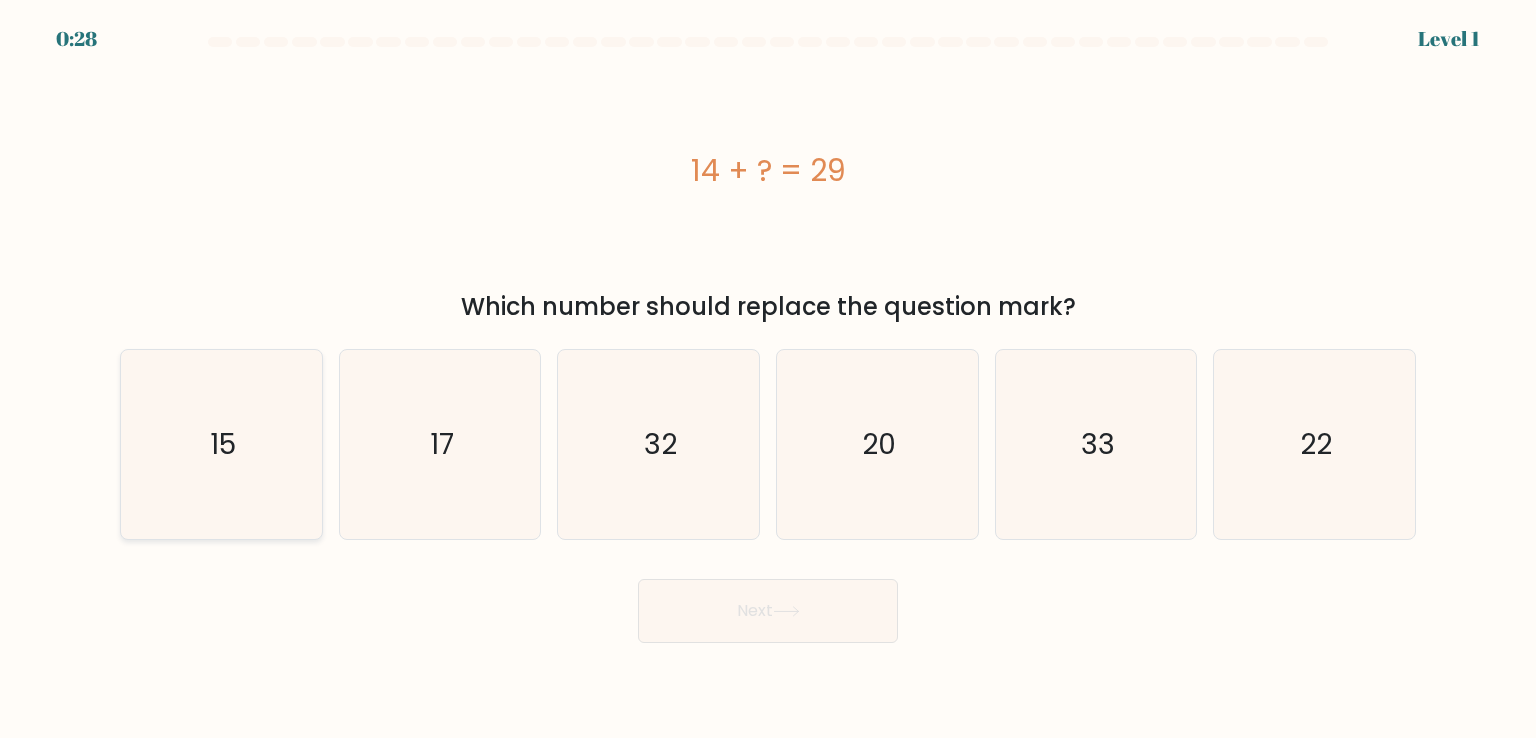 click on "15" 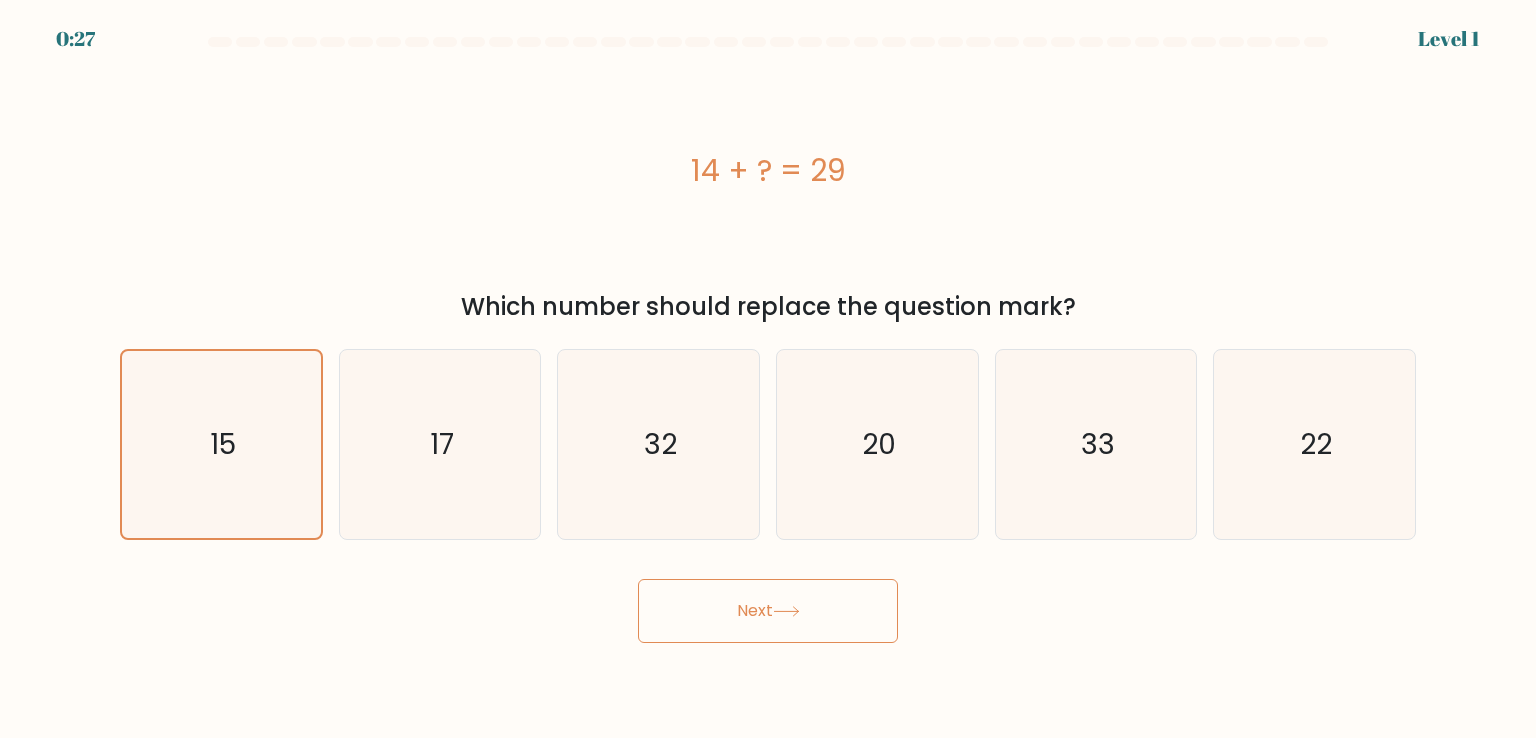 click on "Next" at bounding box center [768, 611] 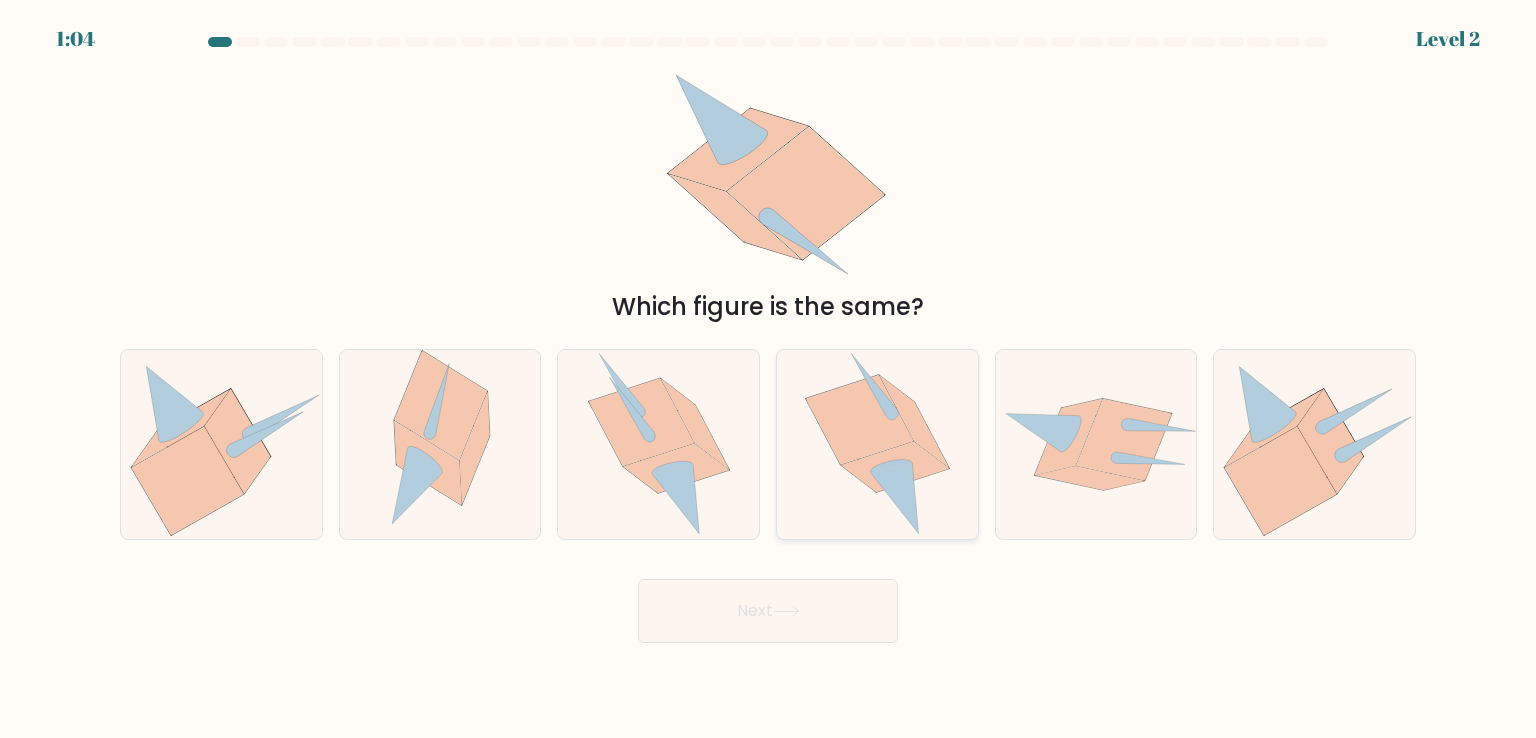 click 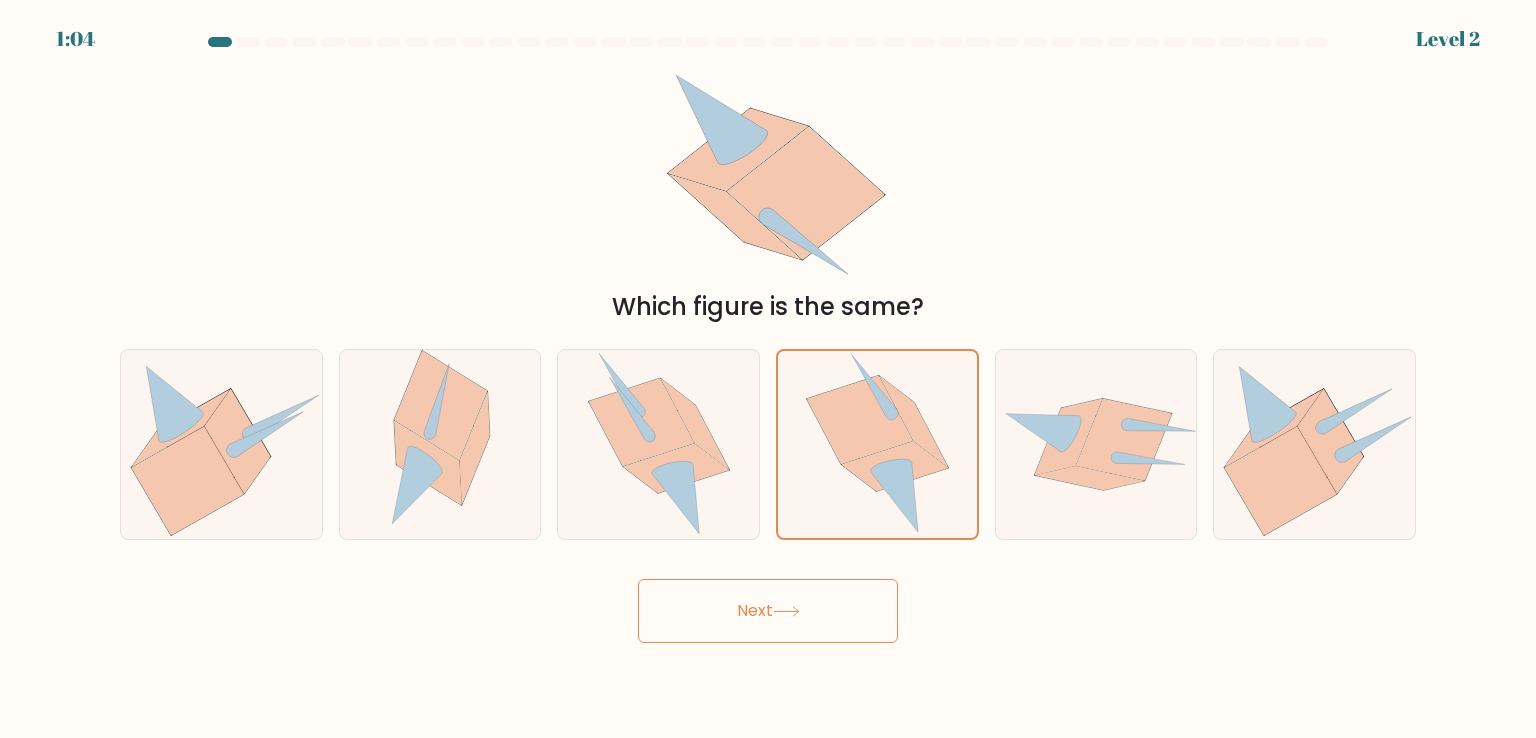 click on "Next" at bounding box center [768, 611] 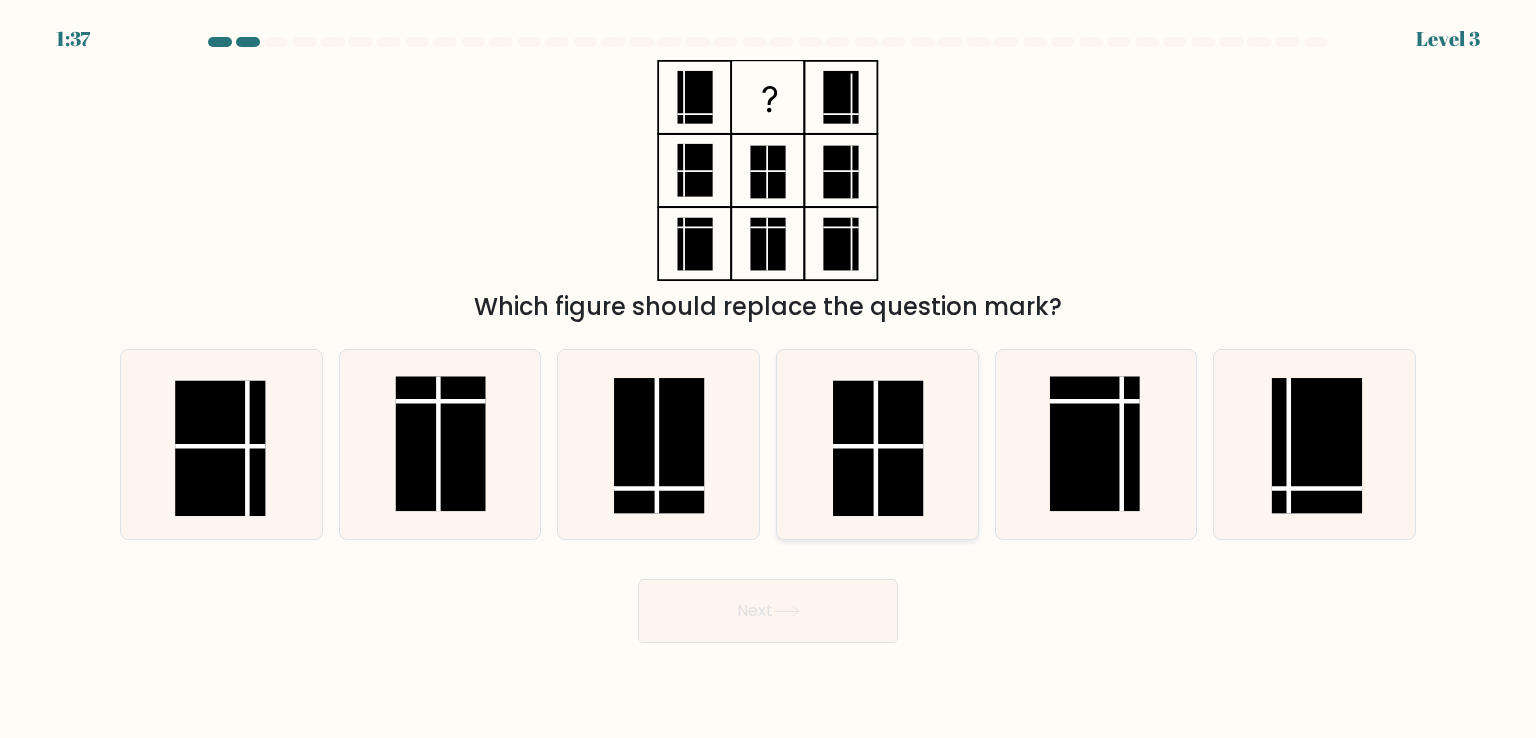click 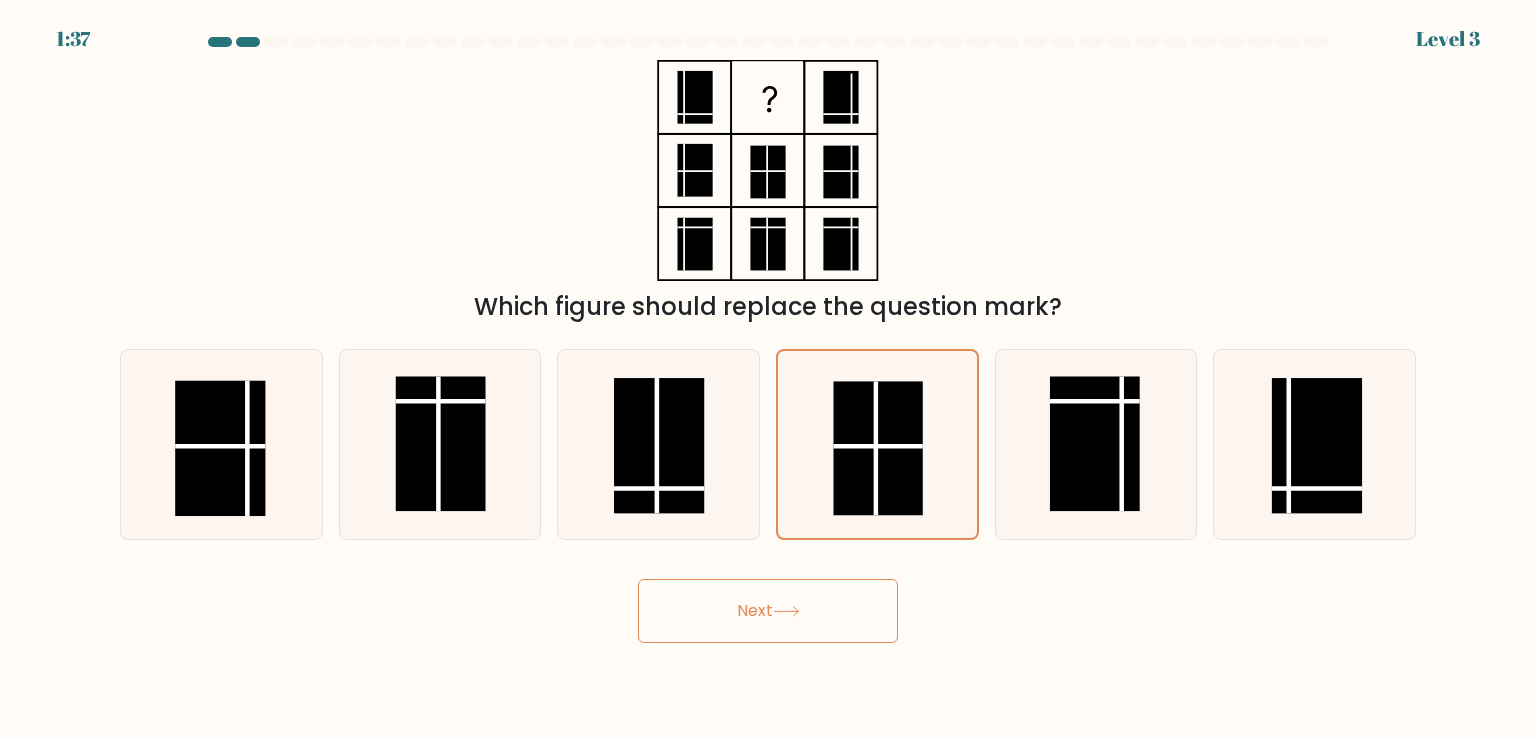 click on "Next" at bounding box center (768, 611) 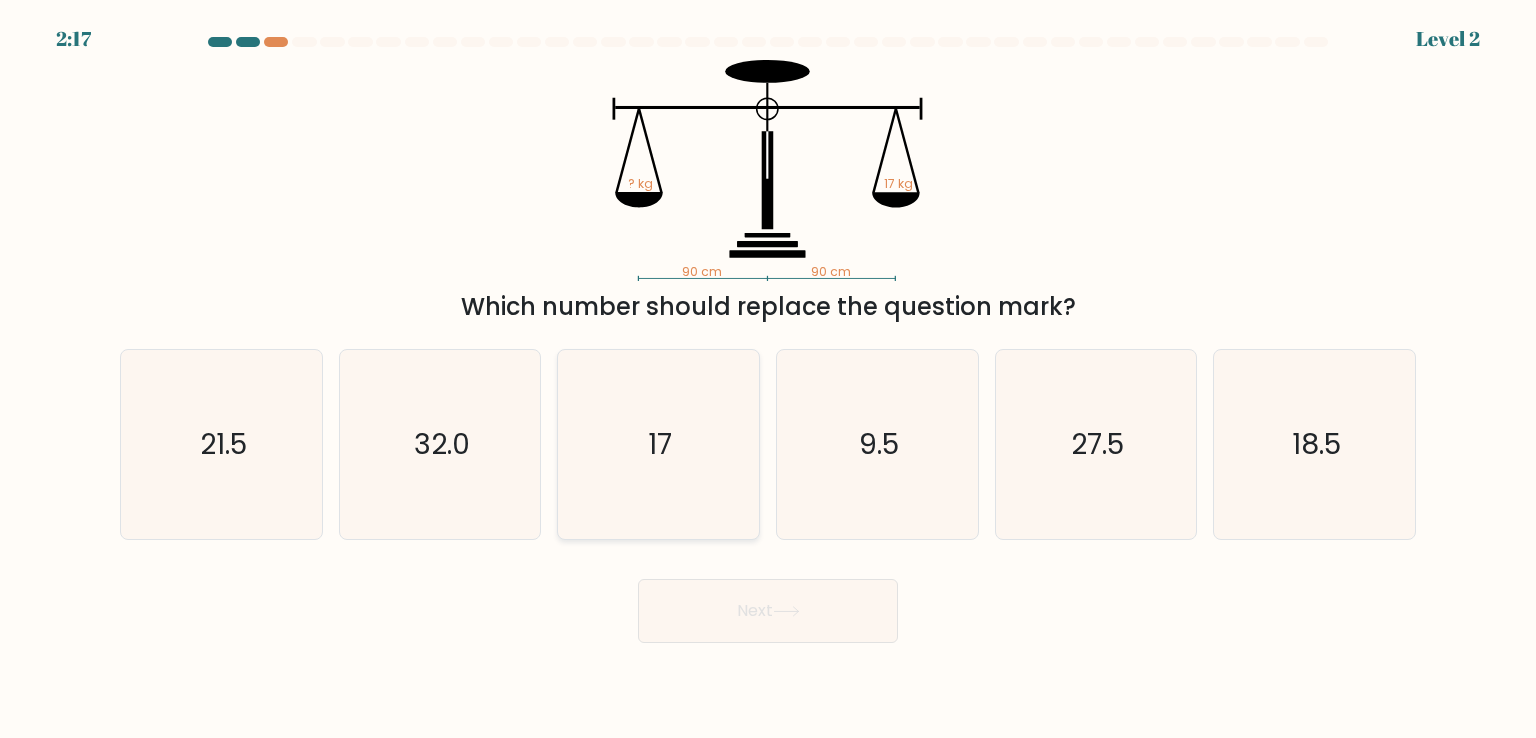 click on "17" 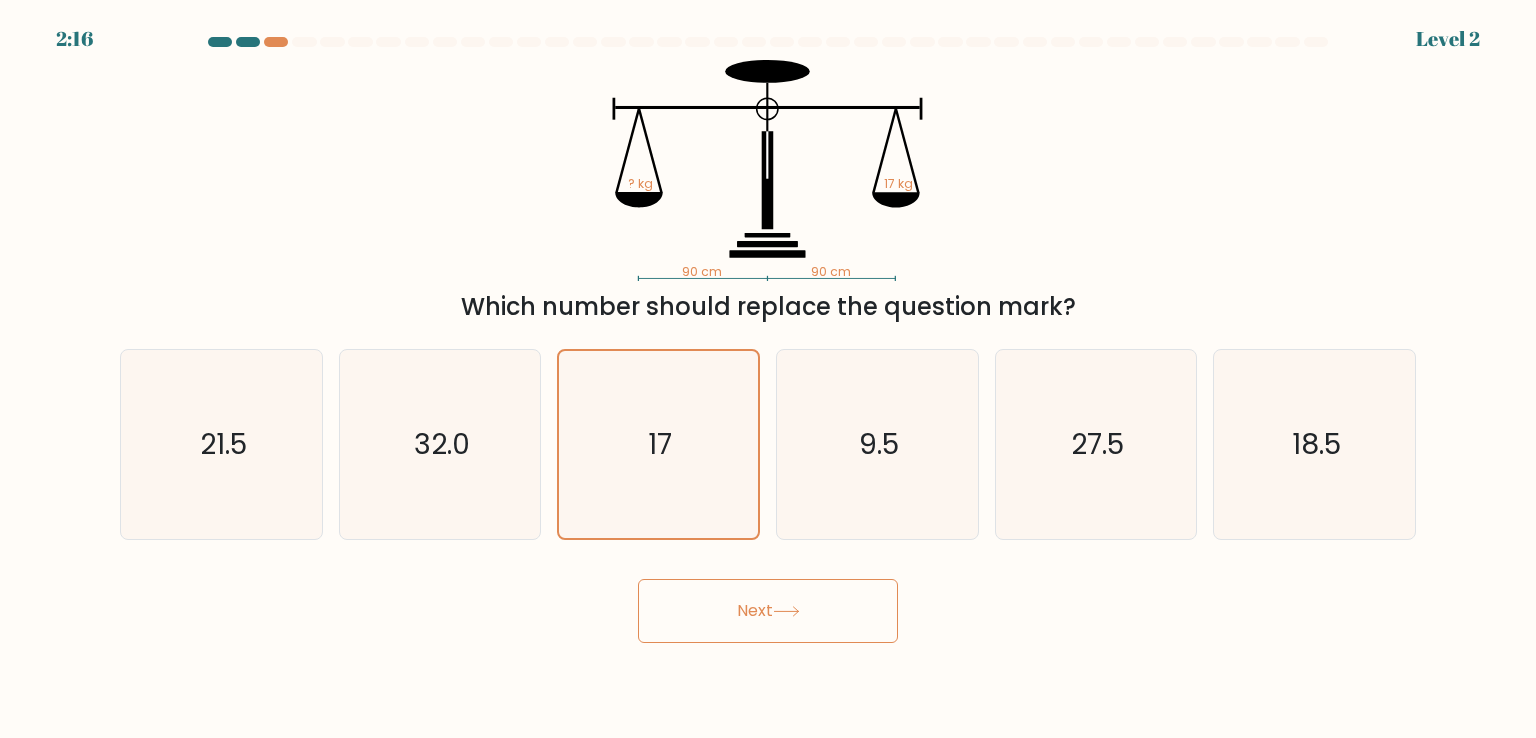 click on "2:16
Level 2" at bounding box center [768, 369] 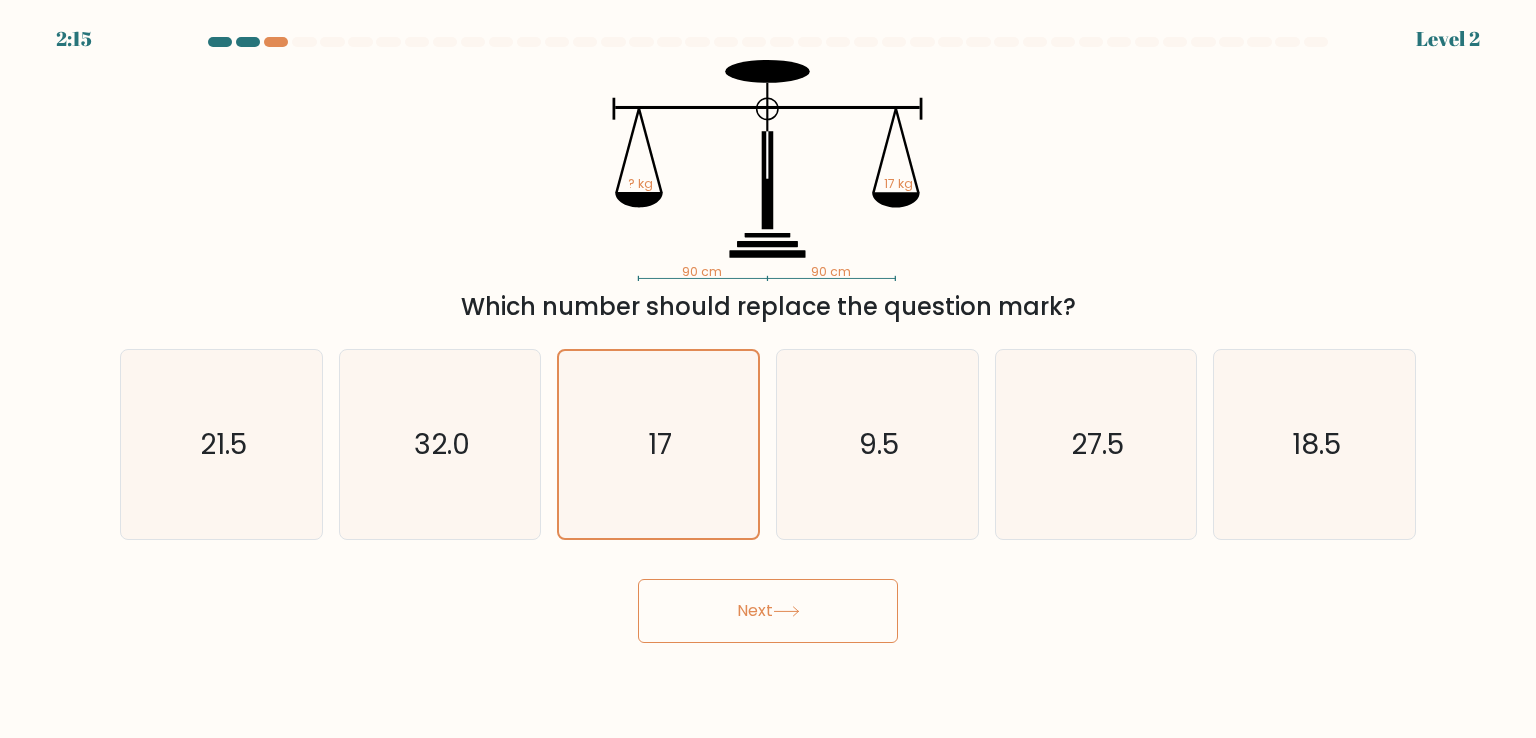 click on "Next" at bounding box center [768, 611] 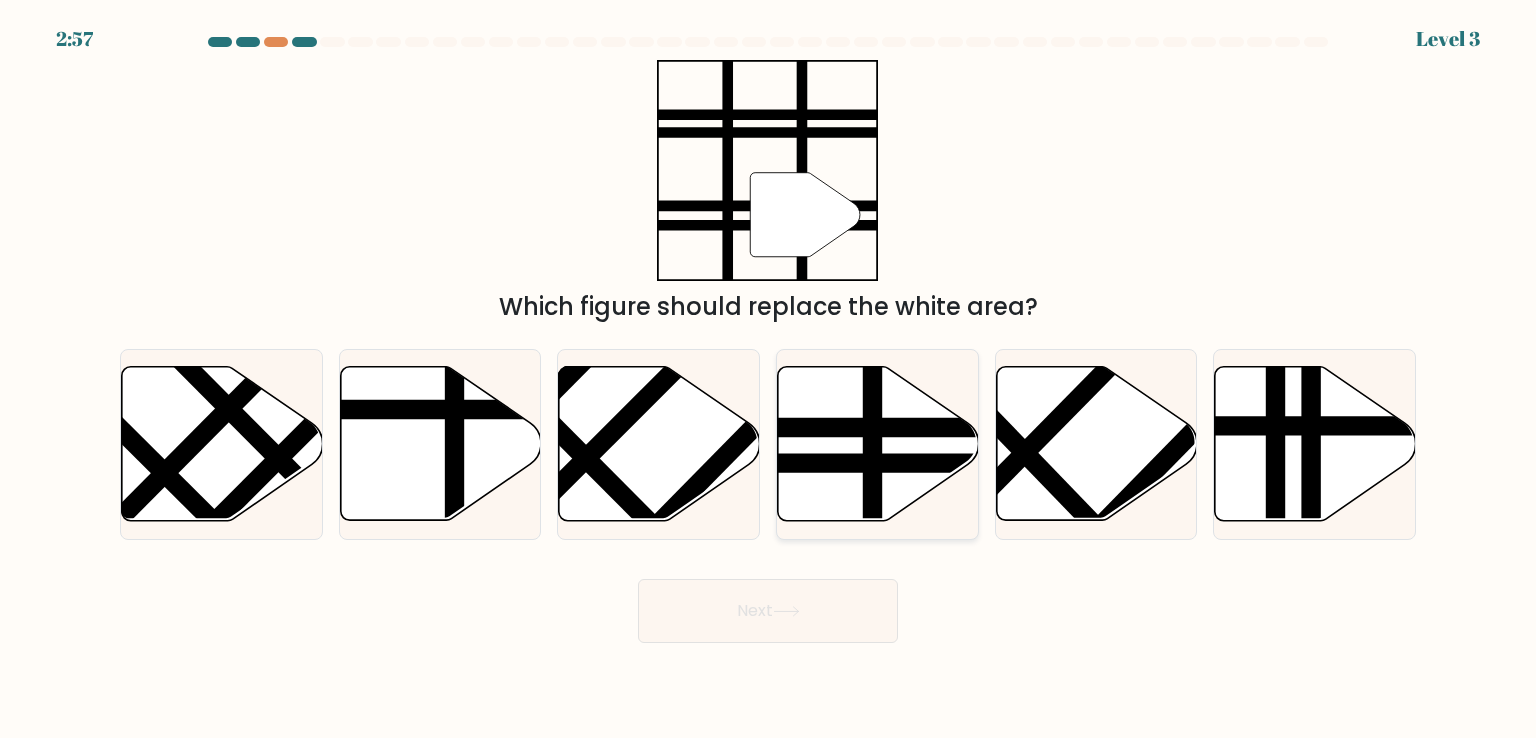 click 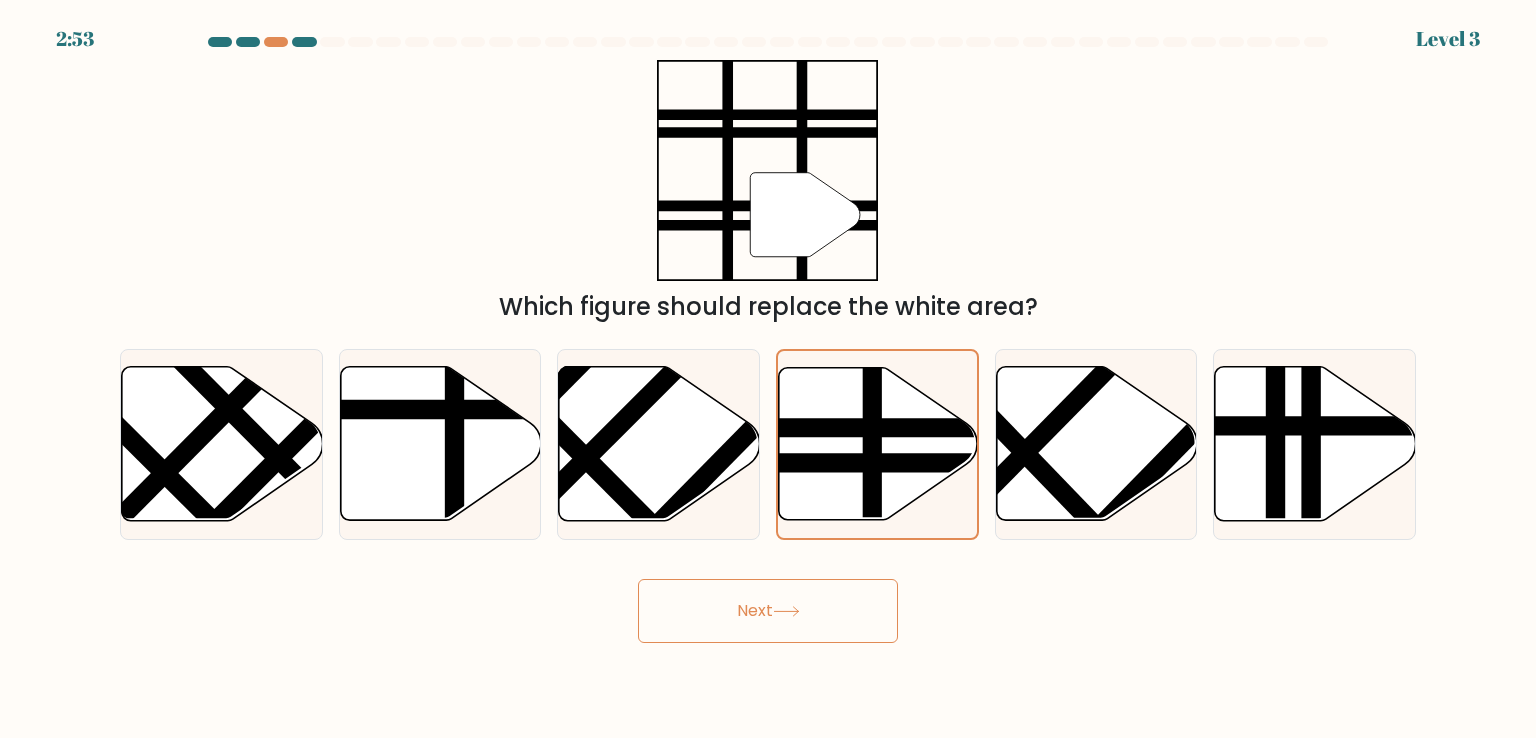 click on "Next" at bounding box center [768, 611] 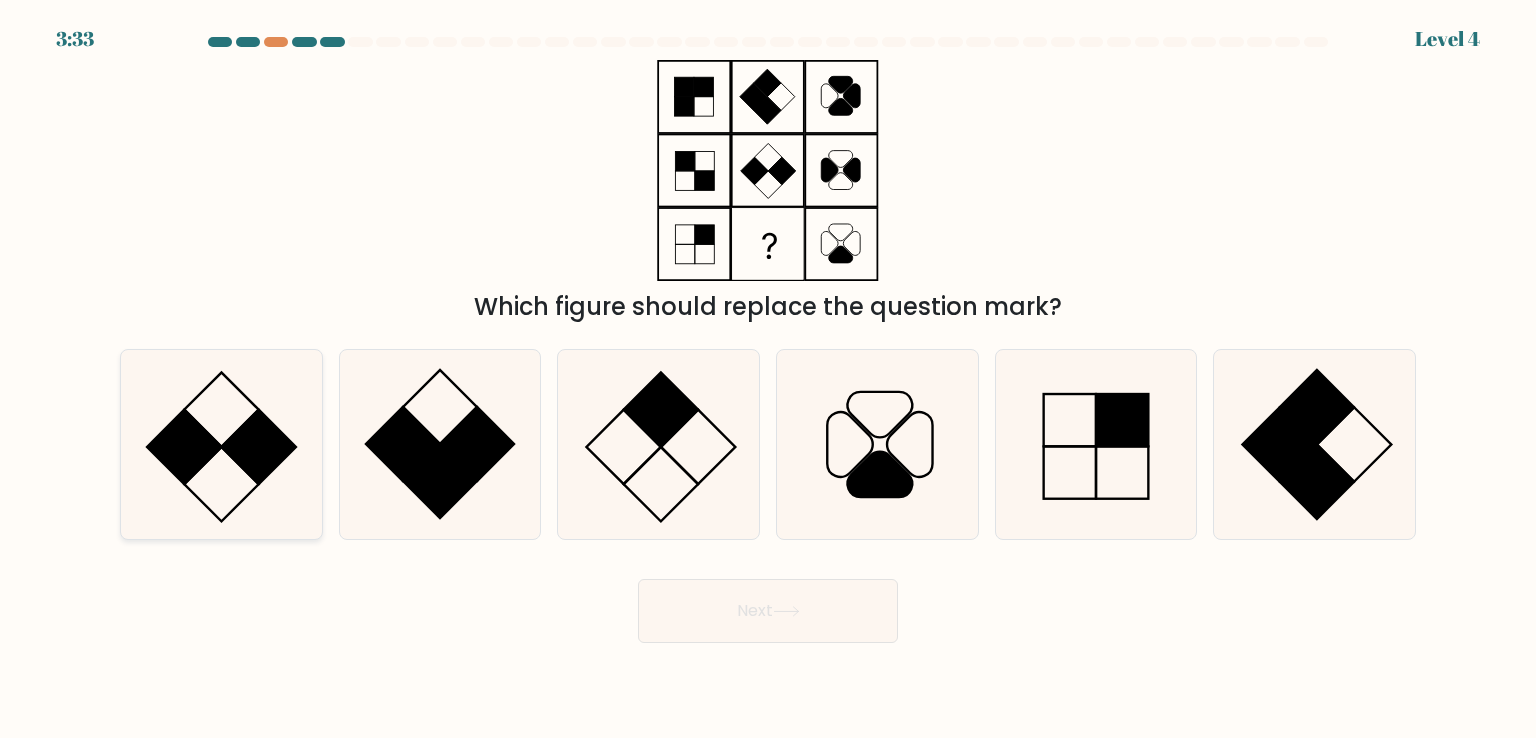 click 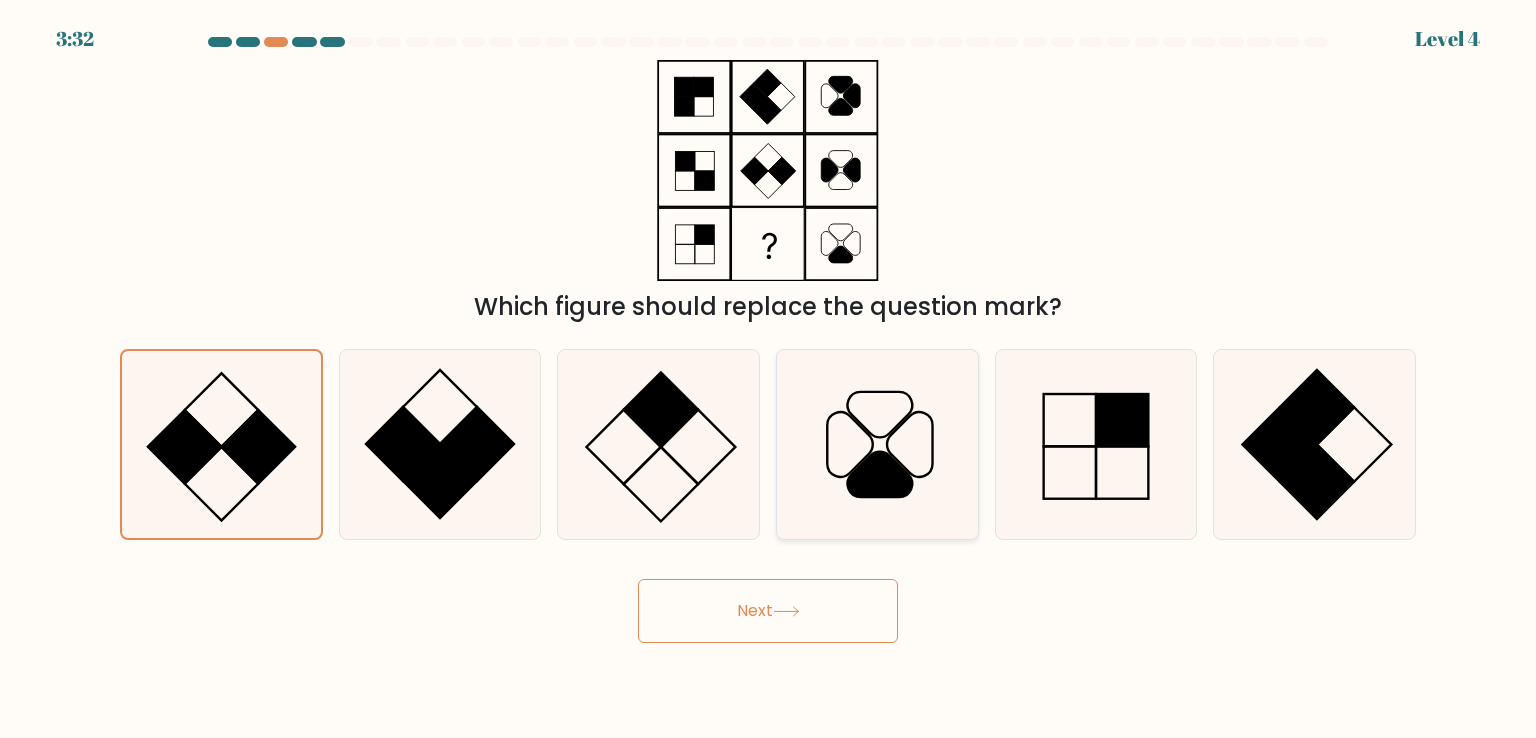 click at bounding box center (877, 444) 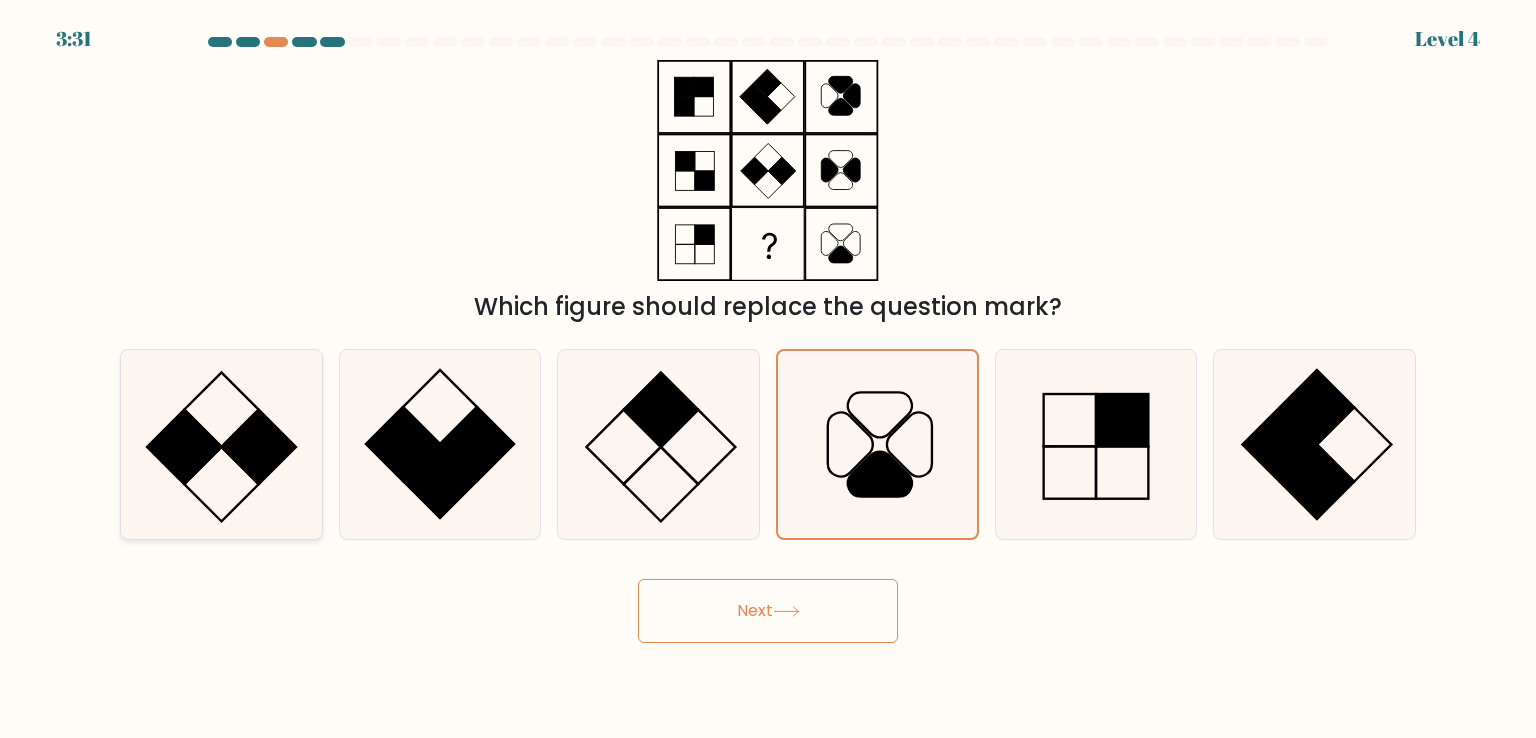 click 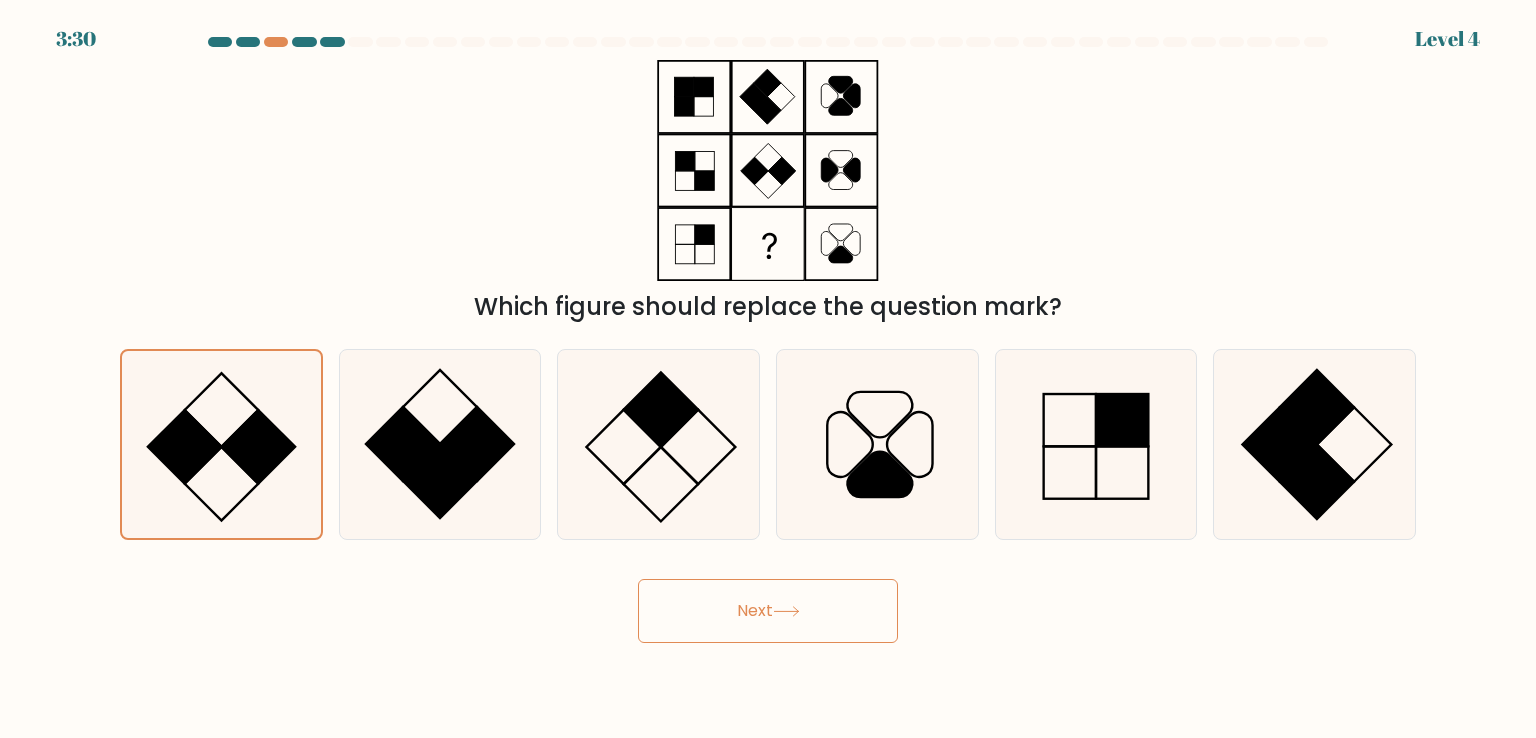 click at bounding box center (768, 340) 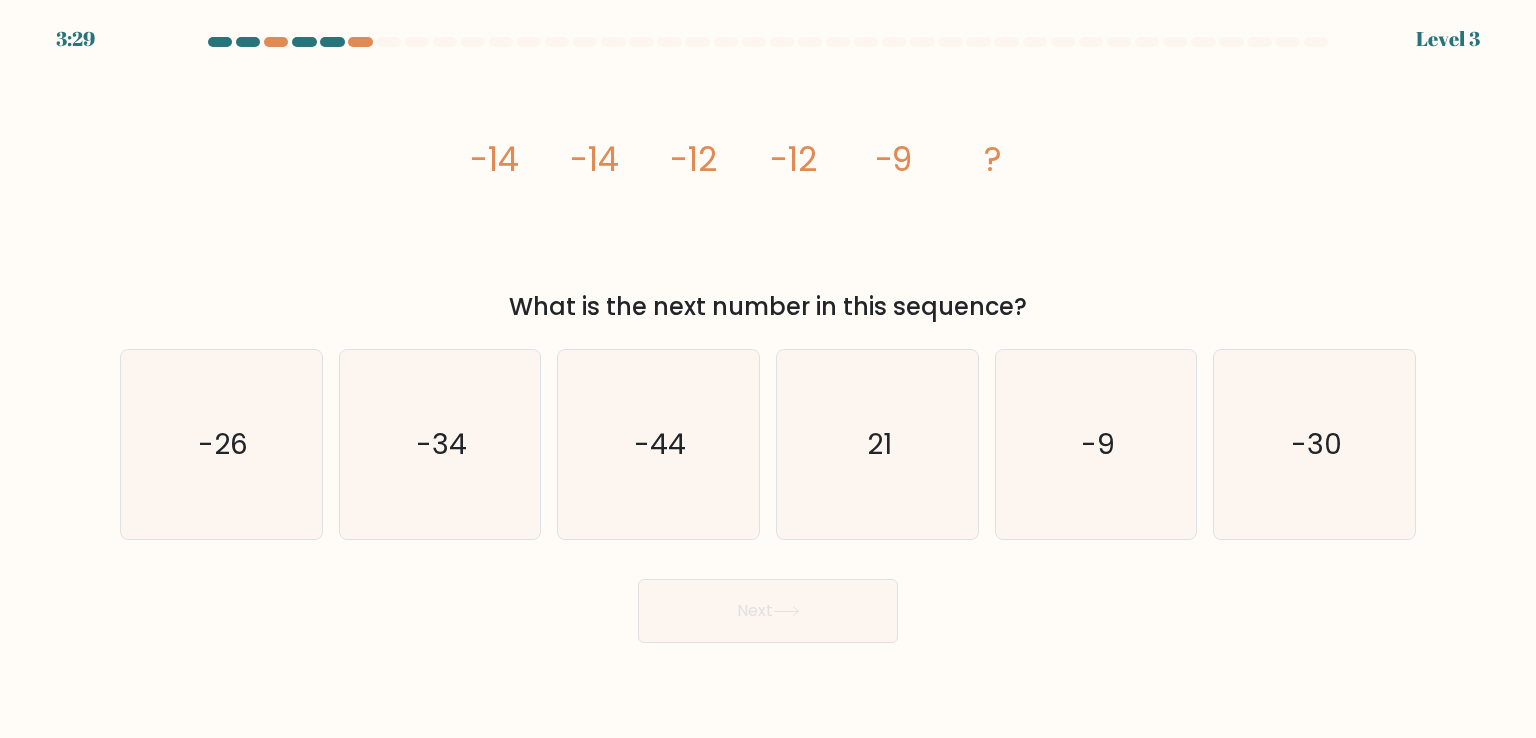 click on "Next" at bounding box center [768, 603] 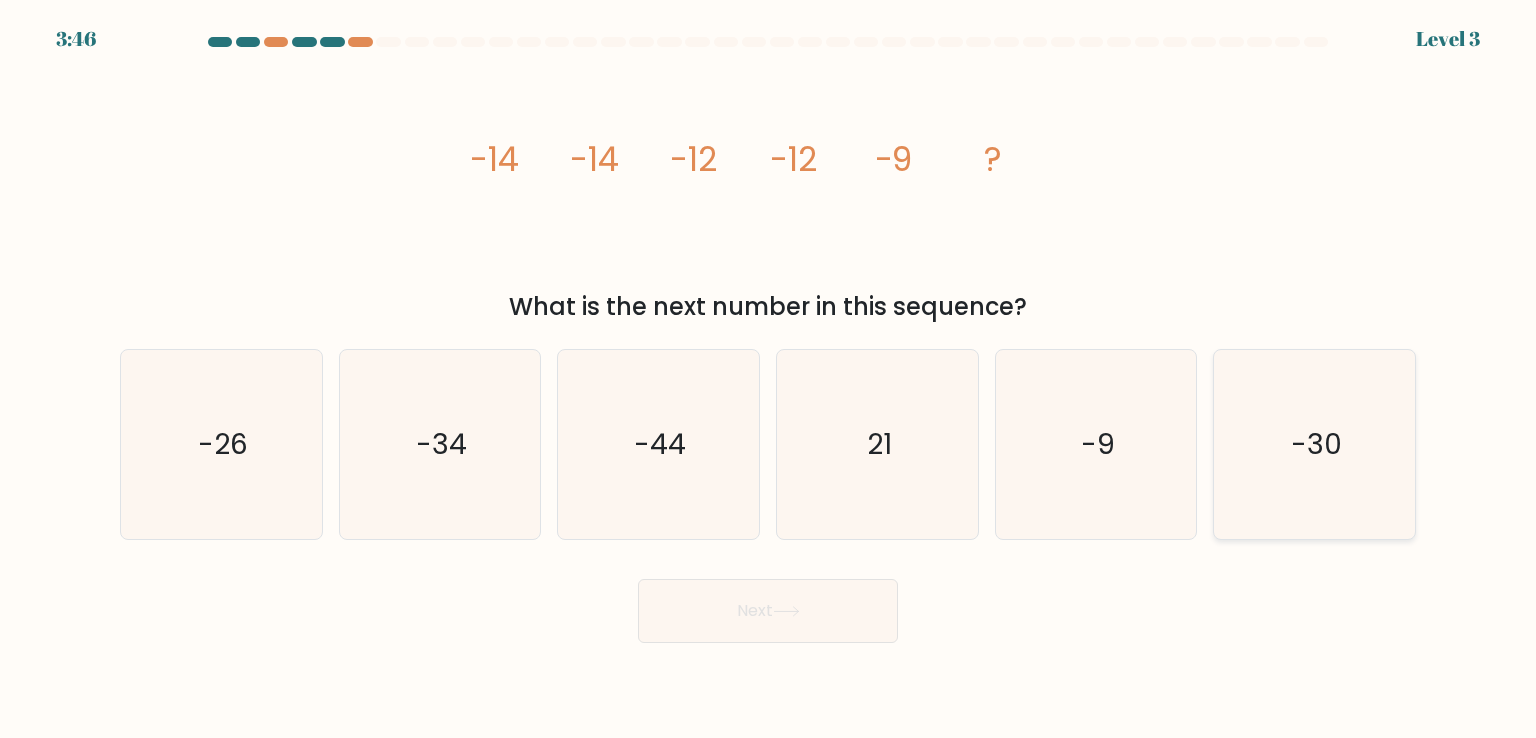 click on "-30" 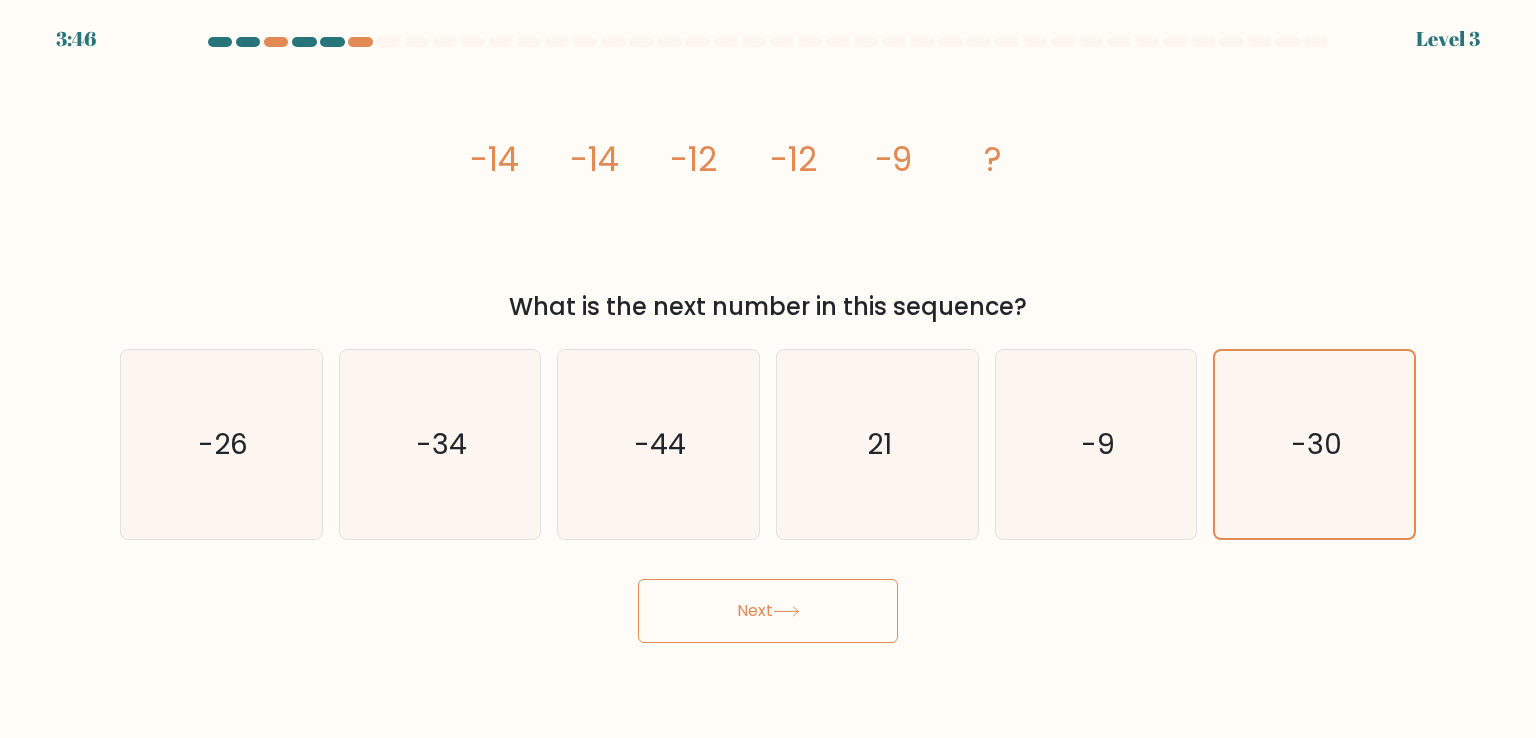 click on "Next" at bounding box center (768, 611) 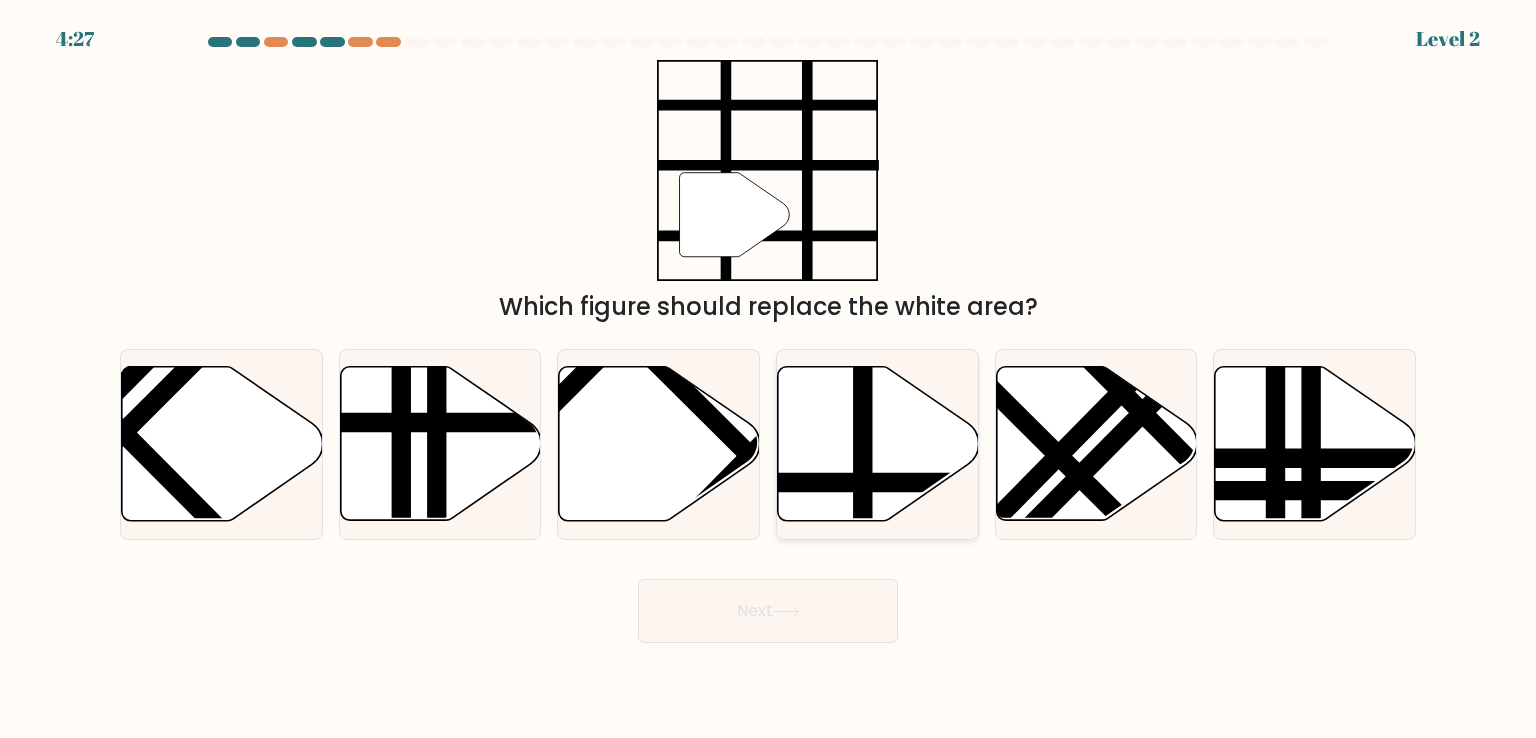 click 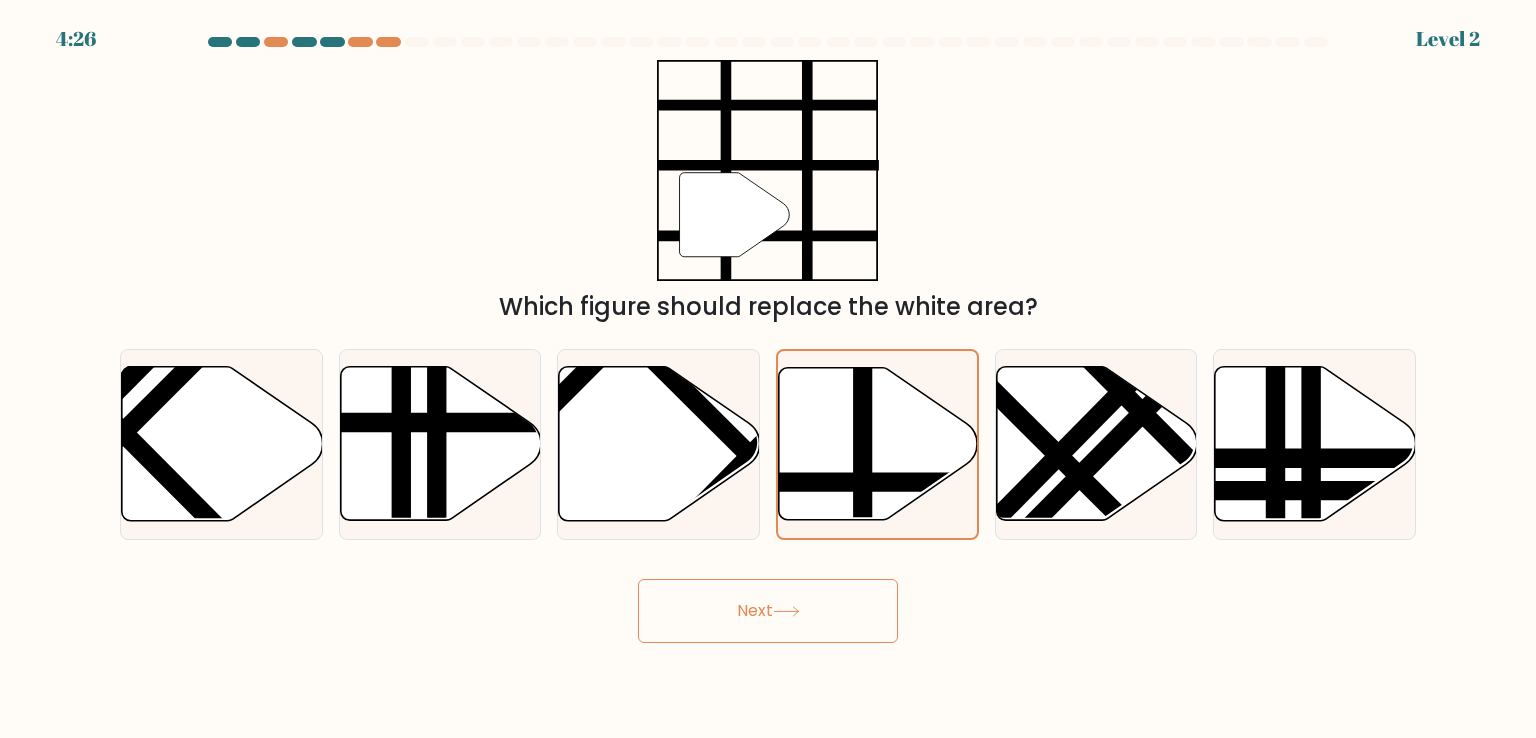 click on "Next" at bounding box center [768, 611] 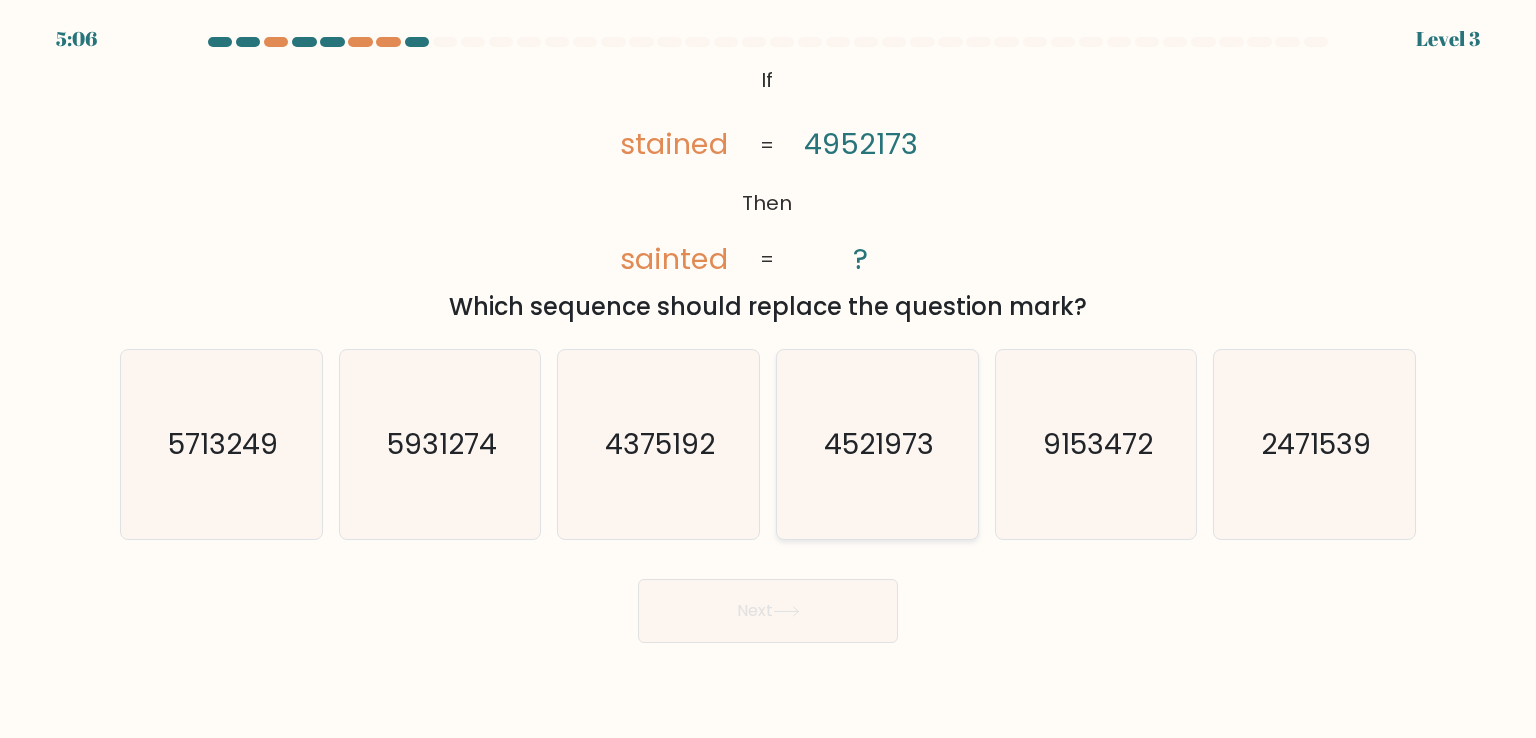 click on "4521973" 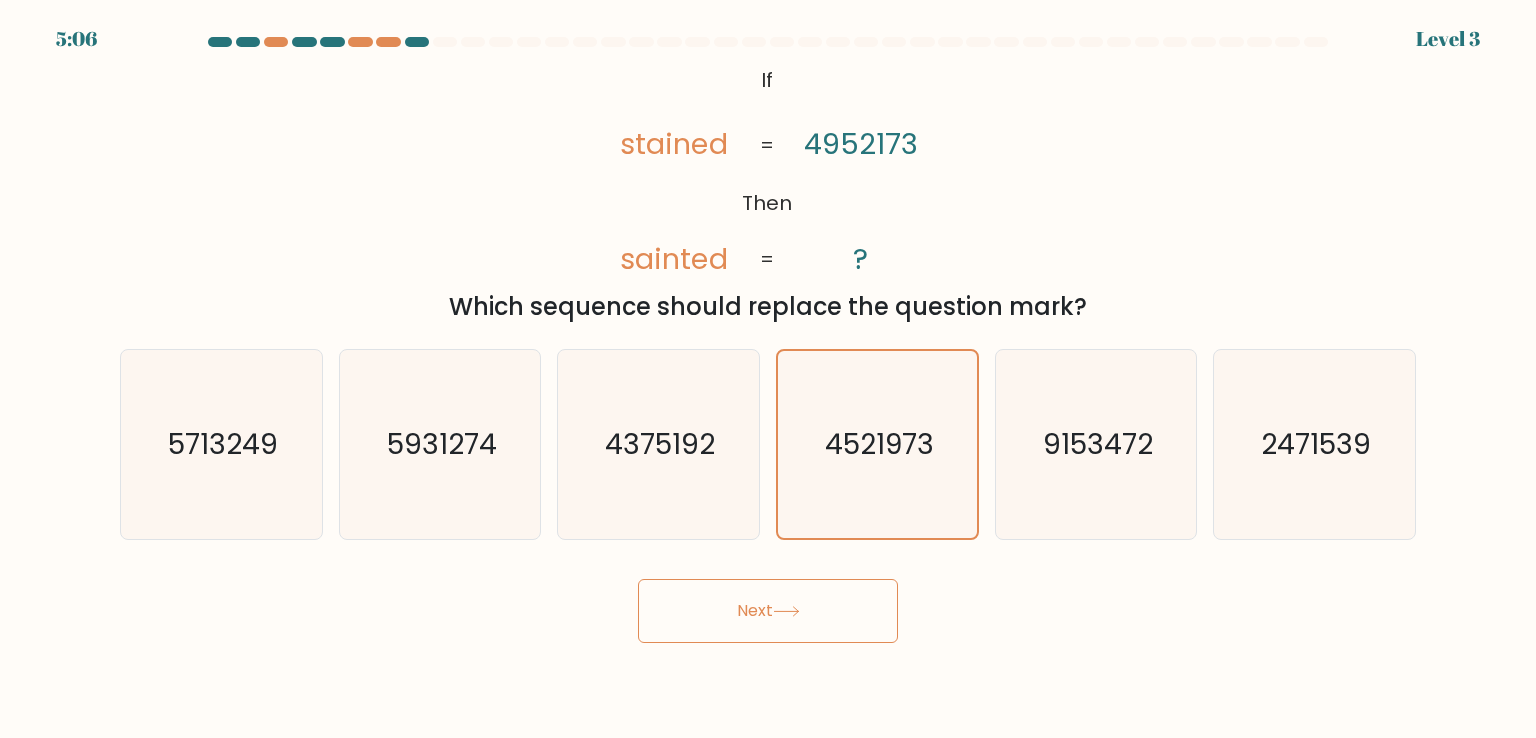 click on "Next" at bounding box center [768, 611] 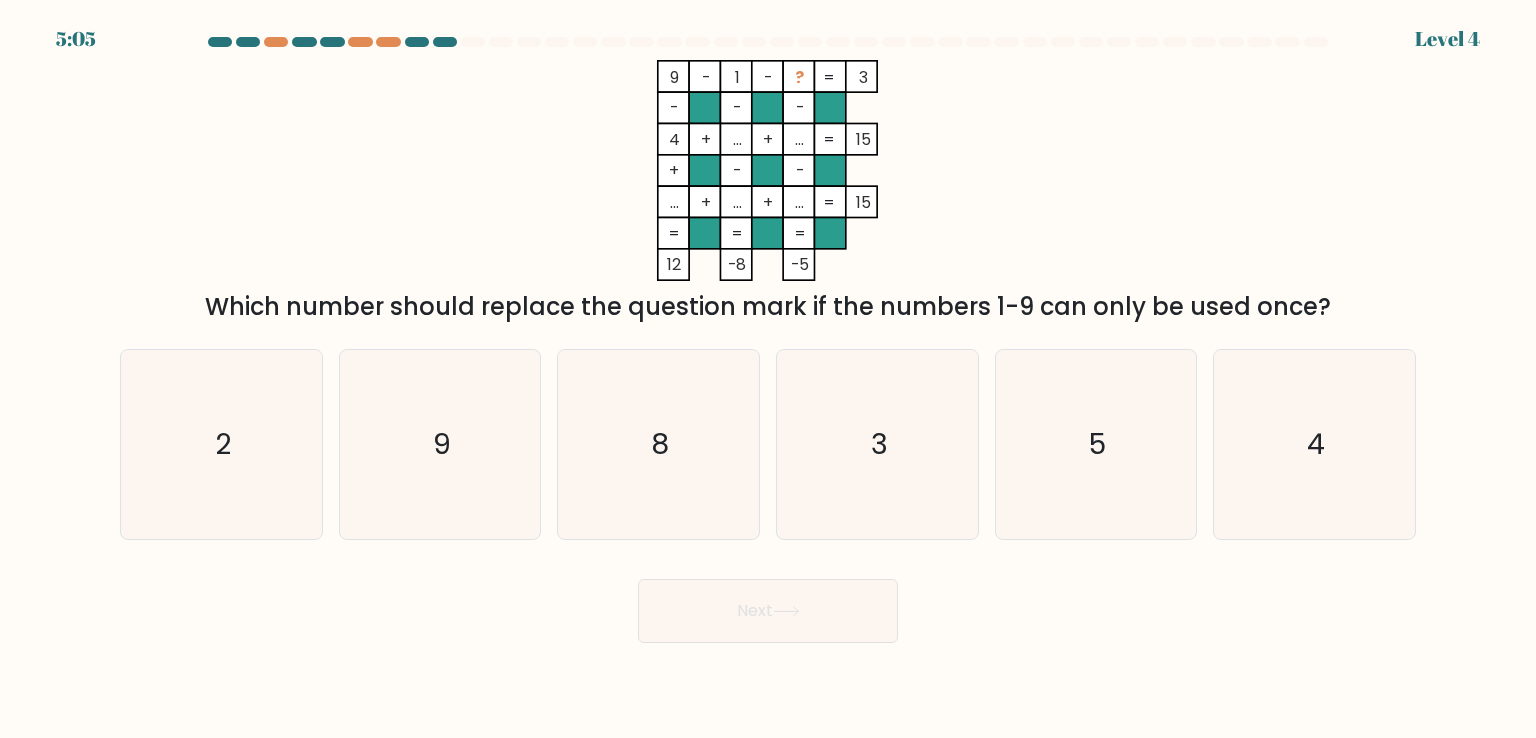 click on "Next" at bounding box center [768, 611] 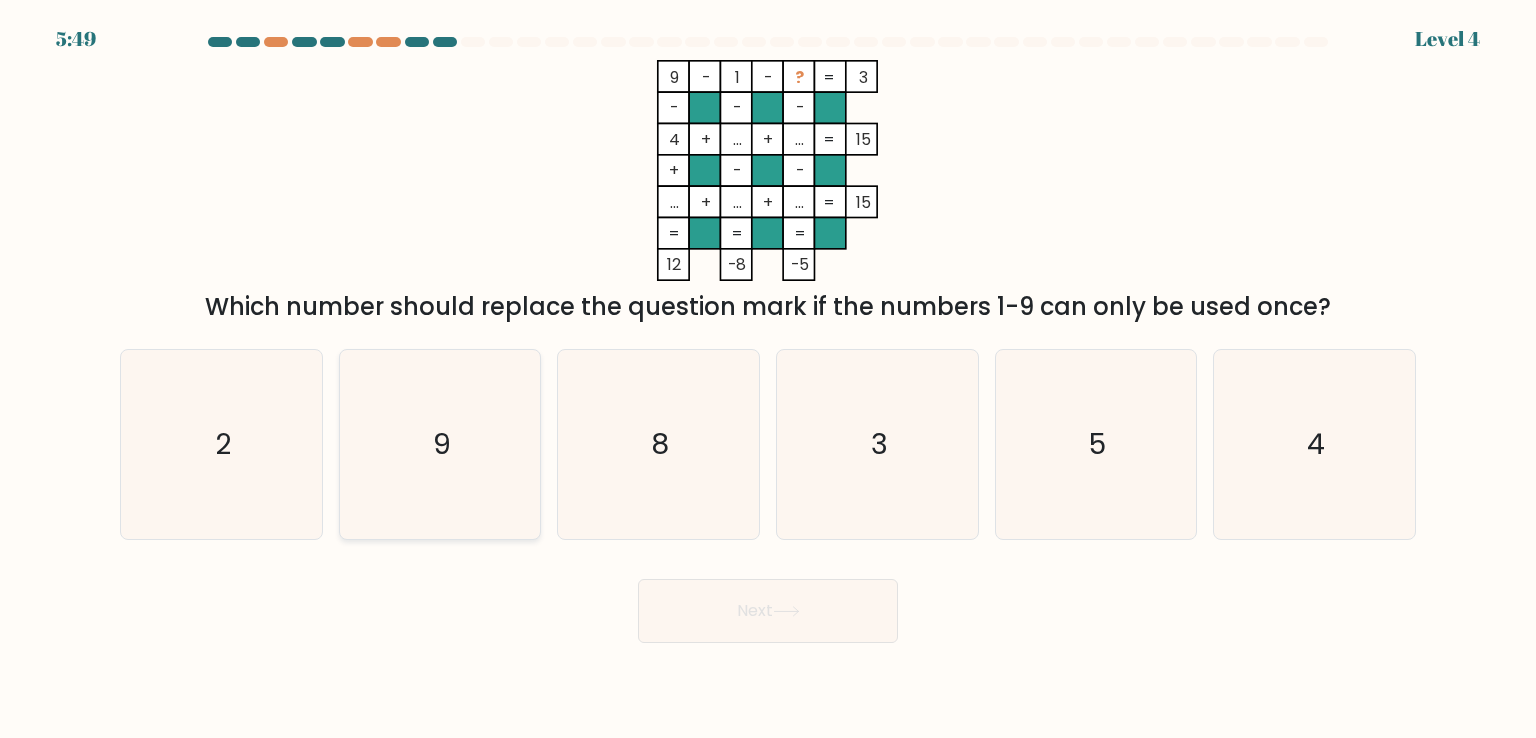 click on "9" 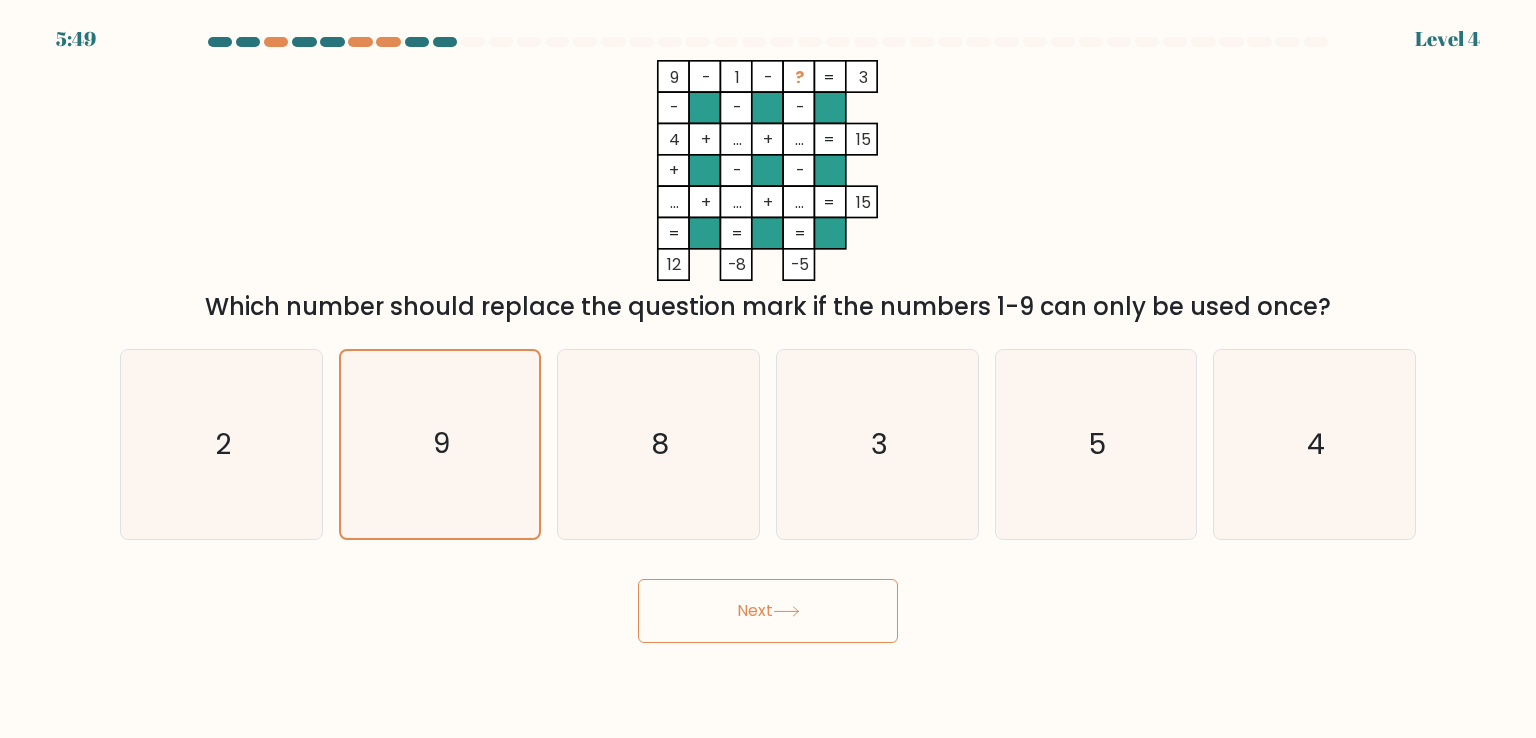 click on "Next" at bounding box center (768, 611) 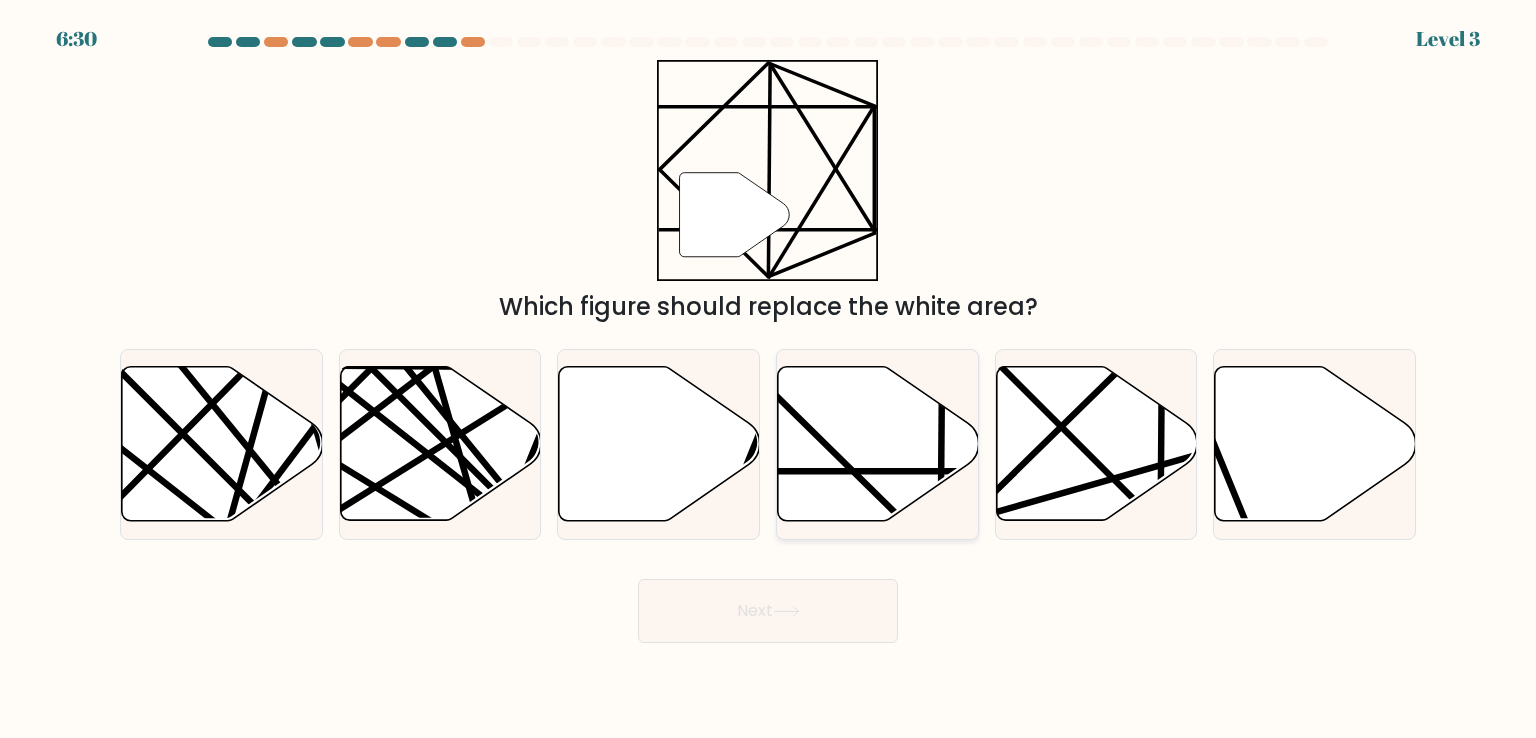 click 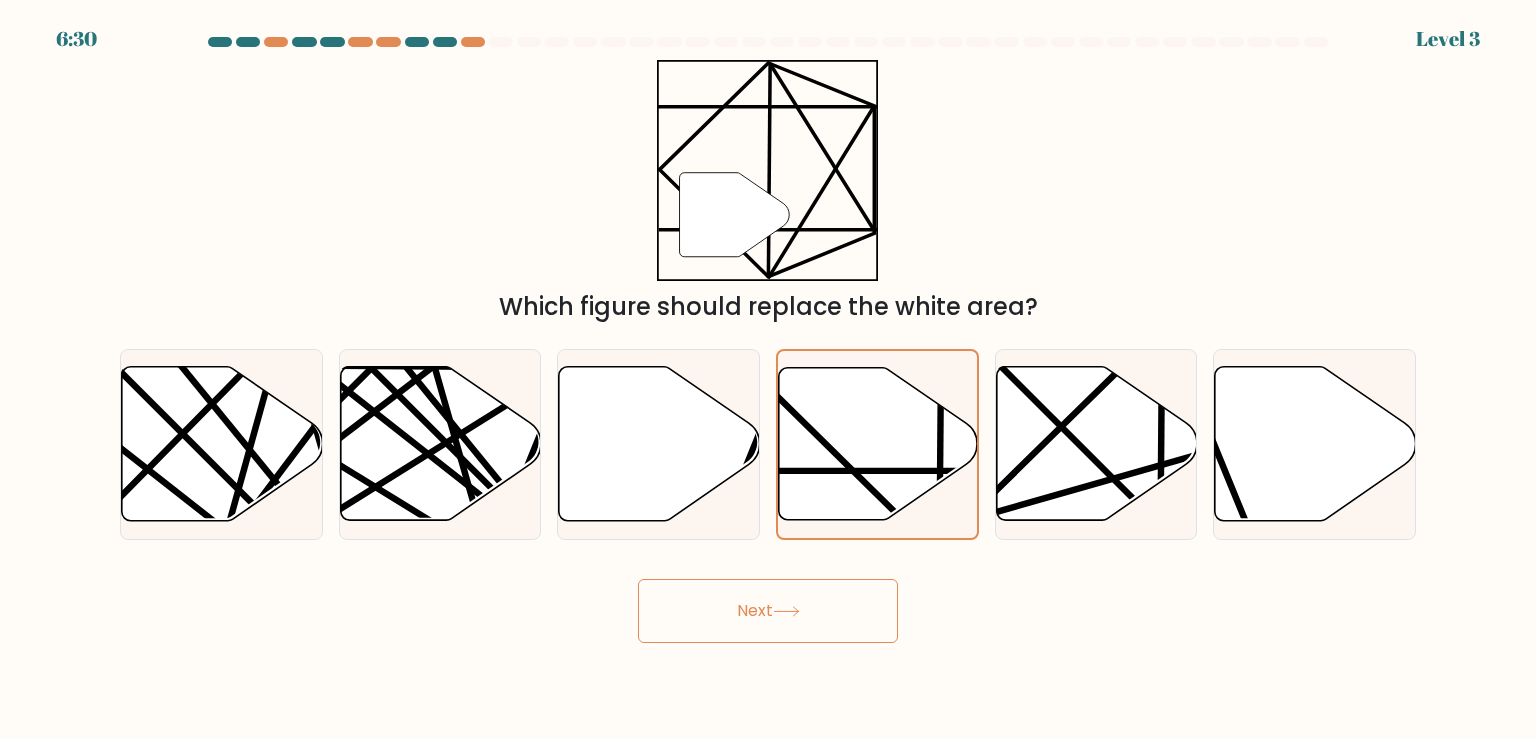 click on "Next" at bounding box center [768, 603] 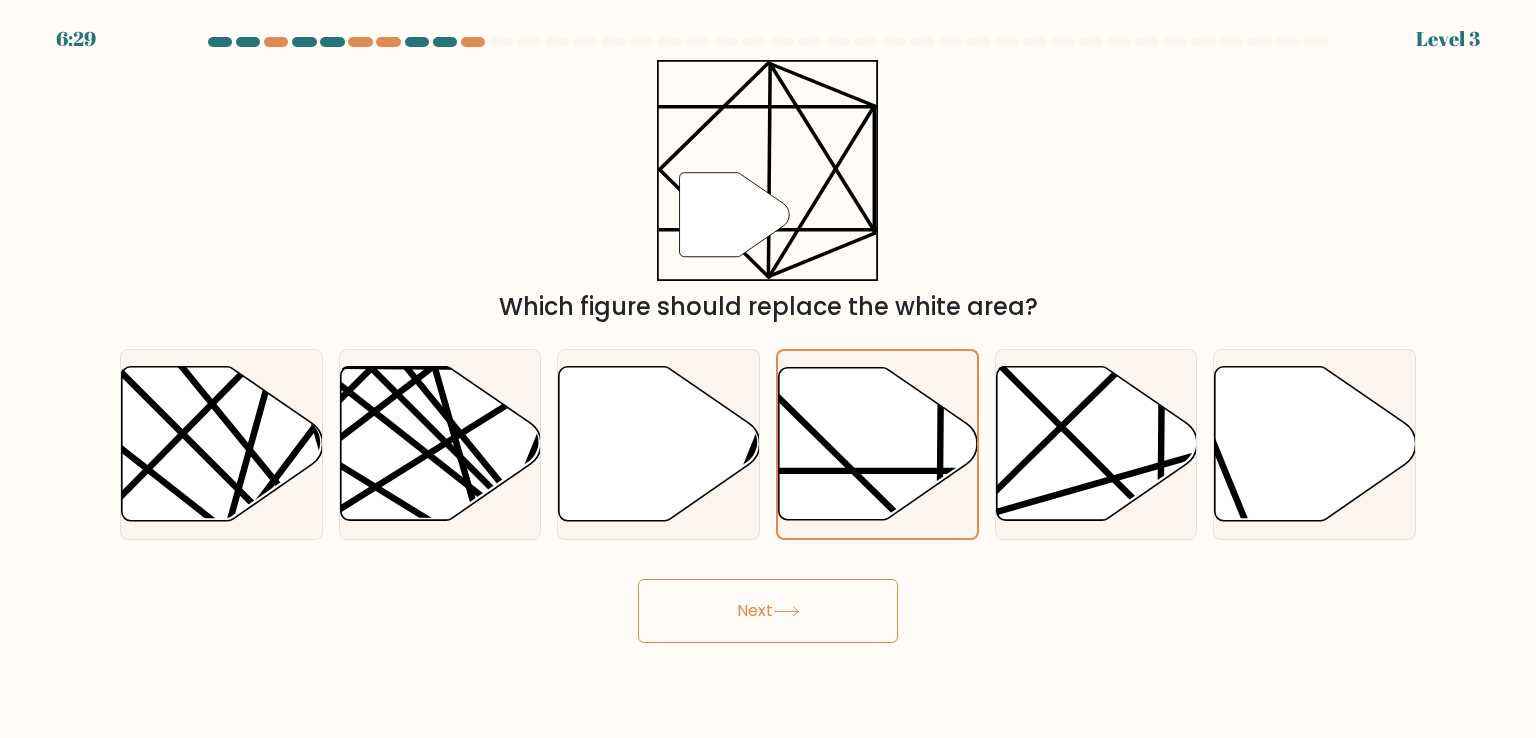click on "Next" at bounding box center [768, 611] 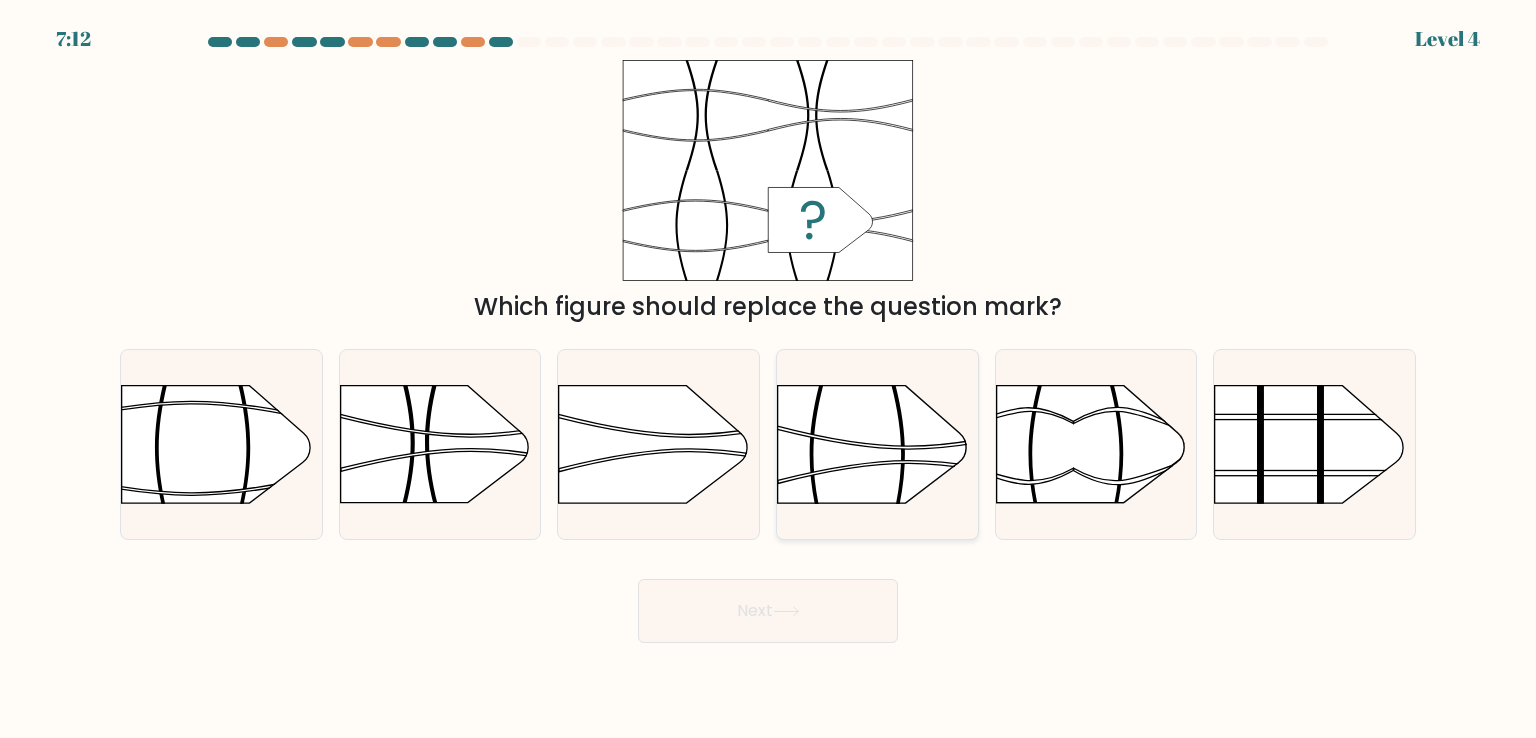 click 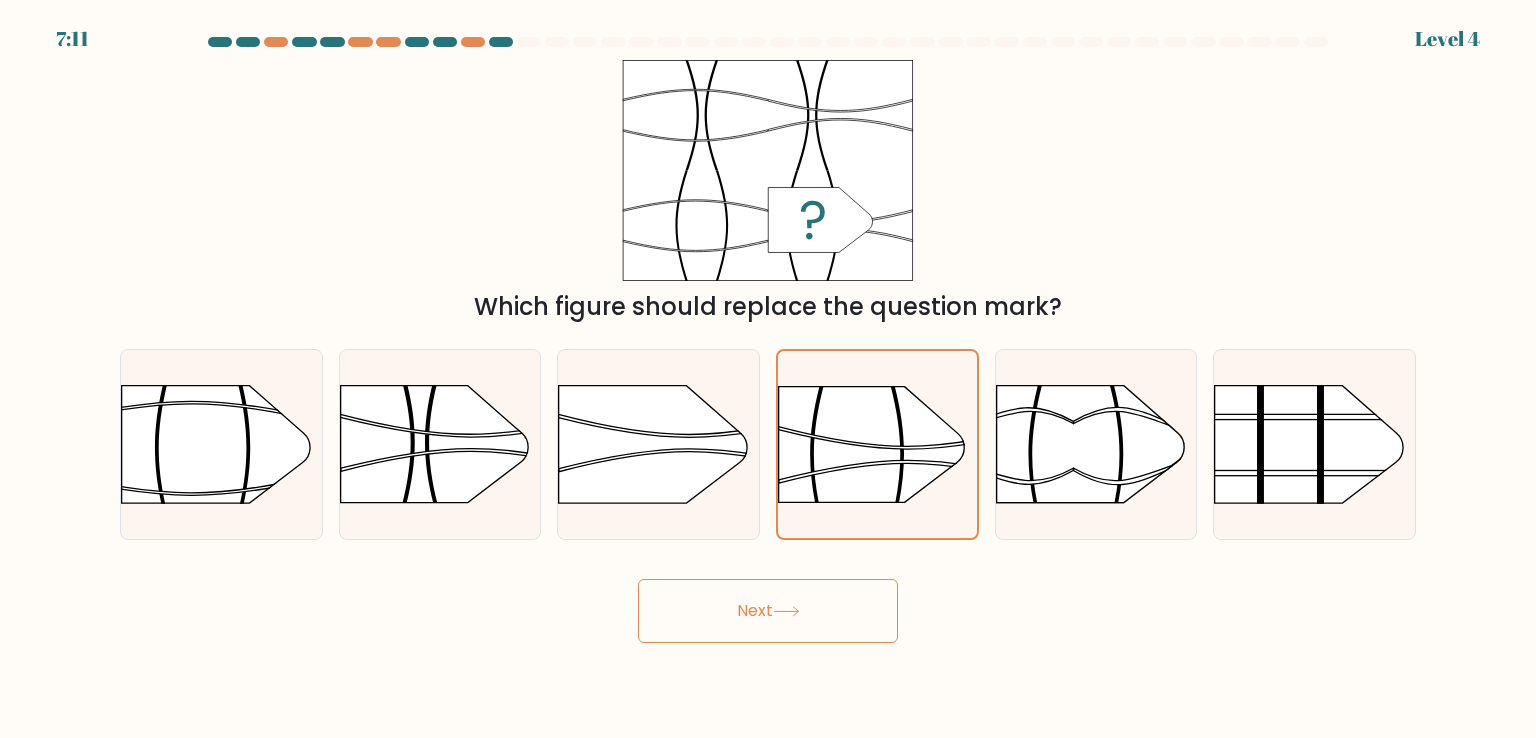 click on "Next" at bounding box center [768, 611] 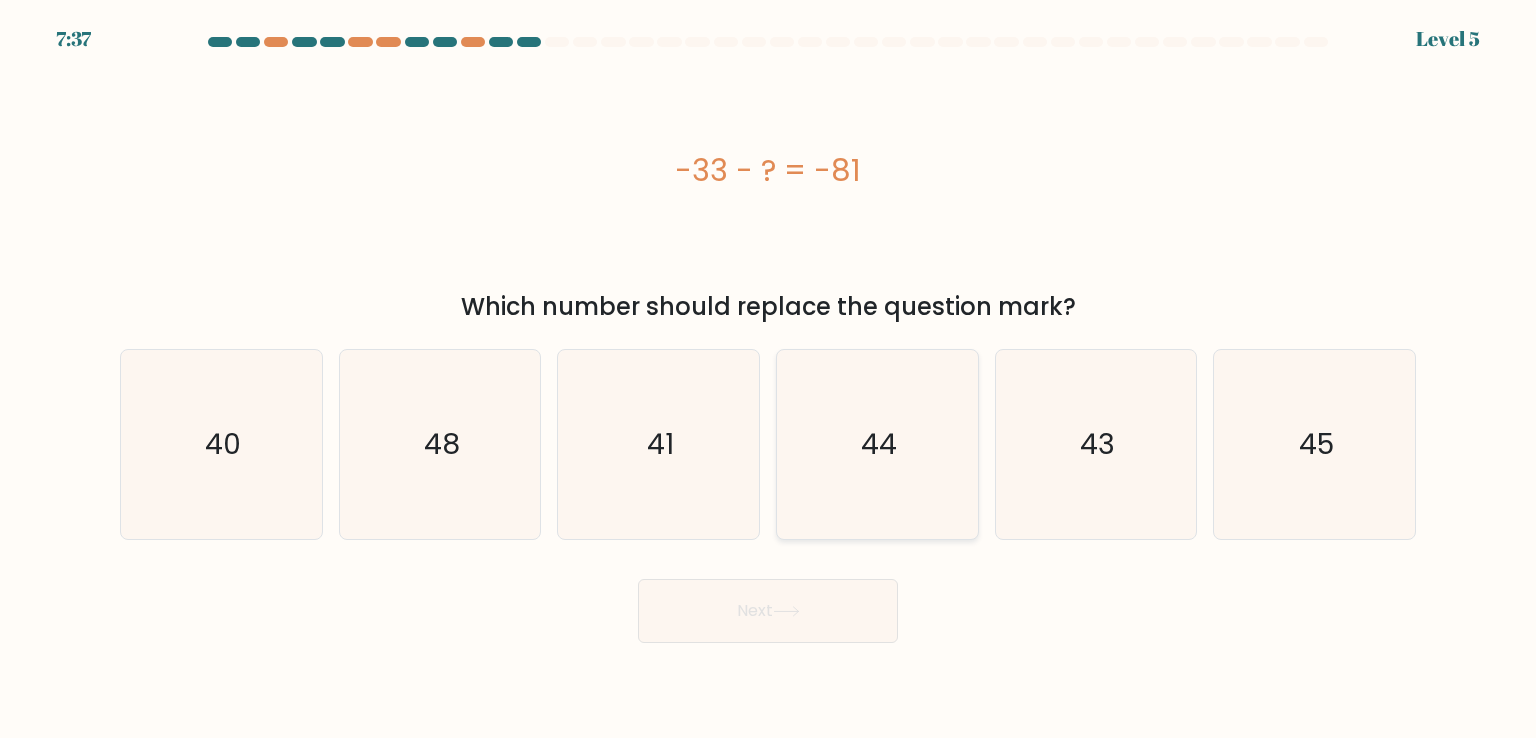 click on "44" 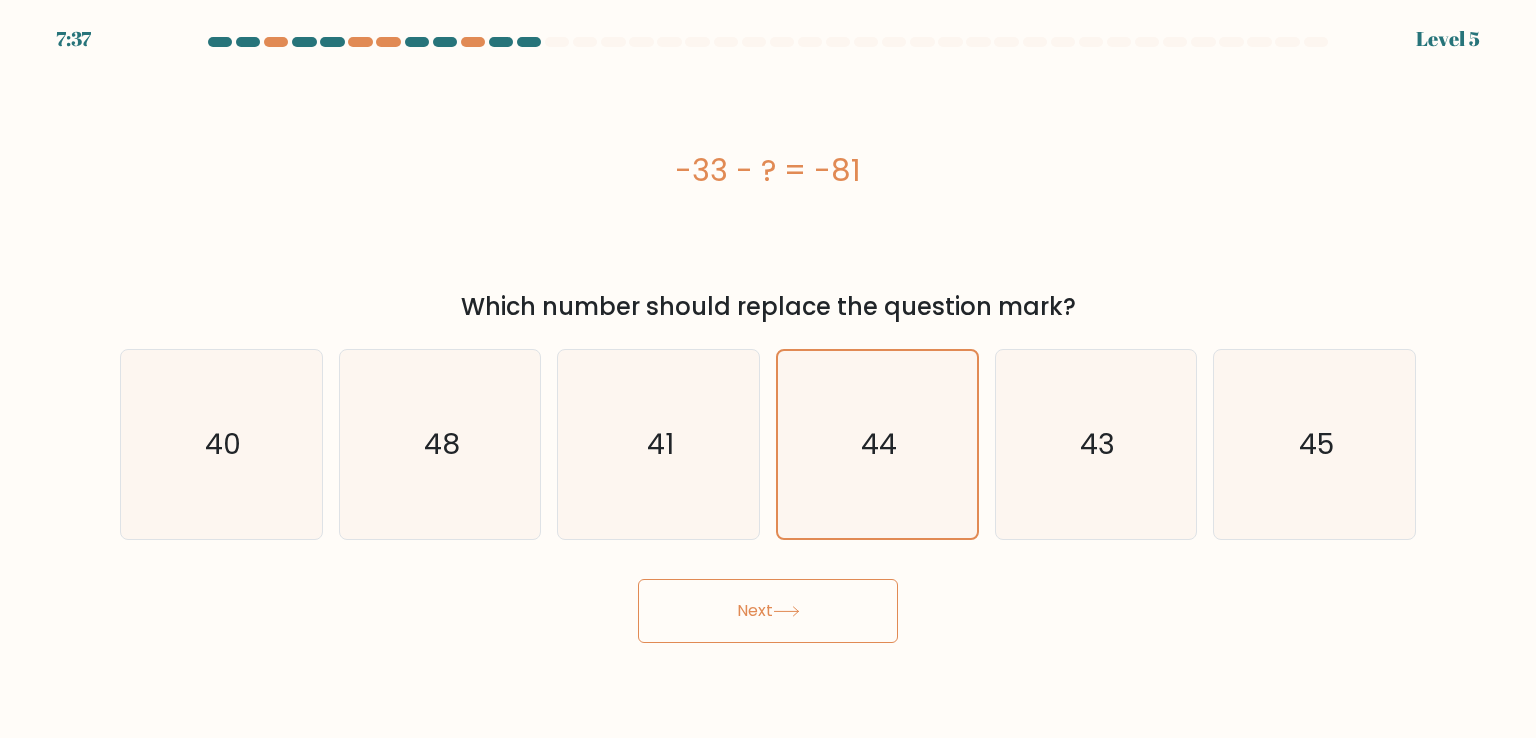 click on "Next" at bounding box center (768, 611) 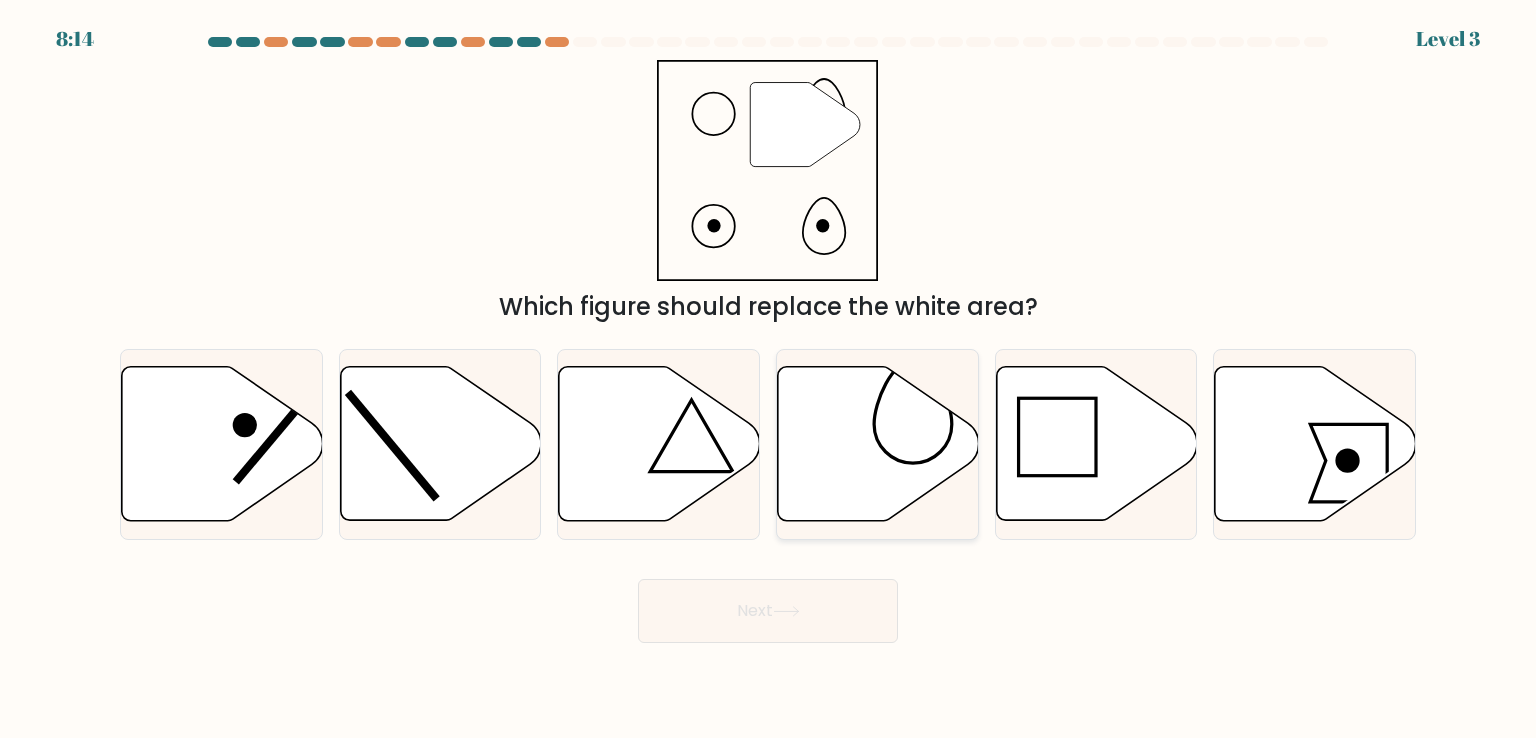 click 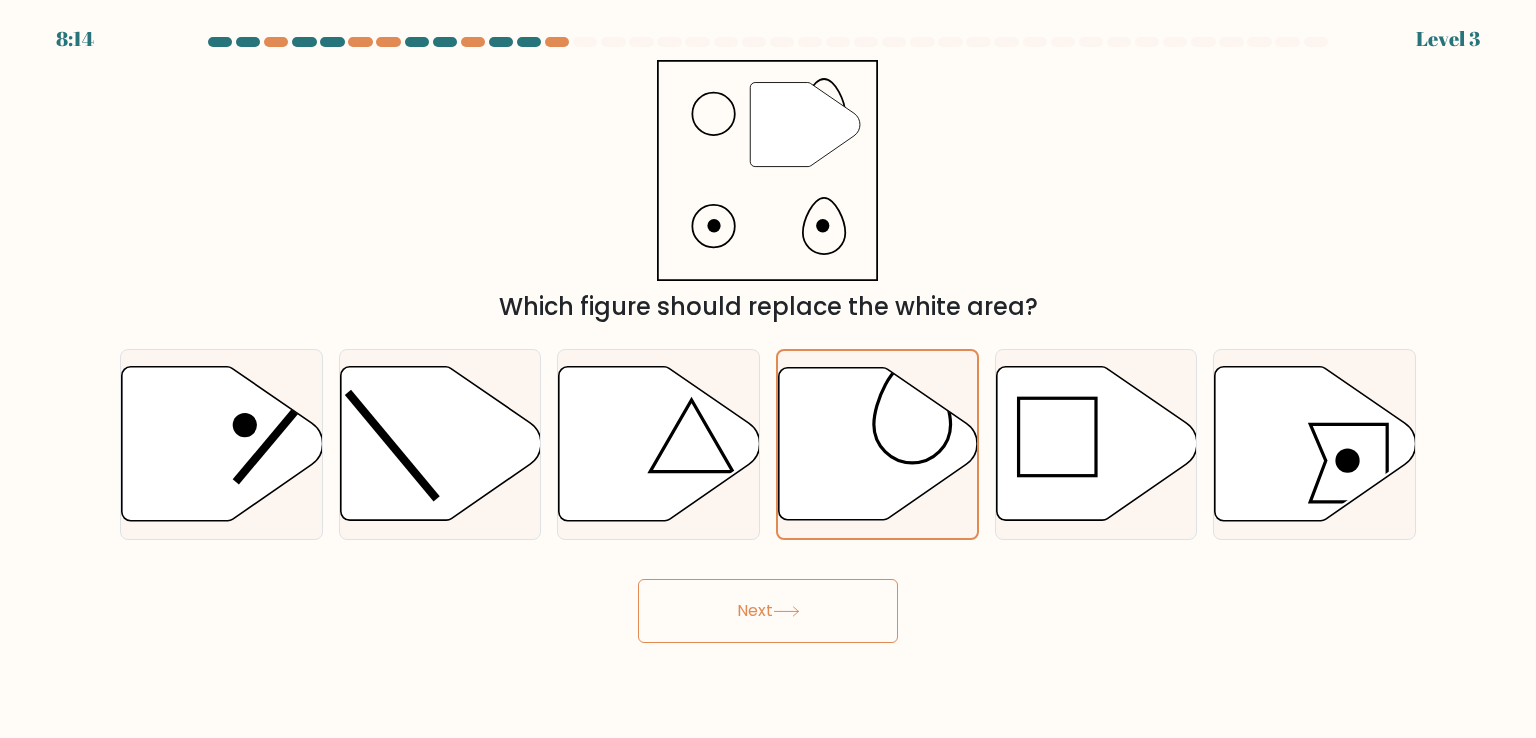click on "Next" at bounding box center (768, 611) 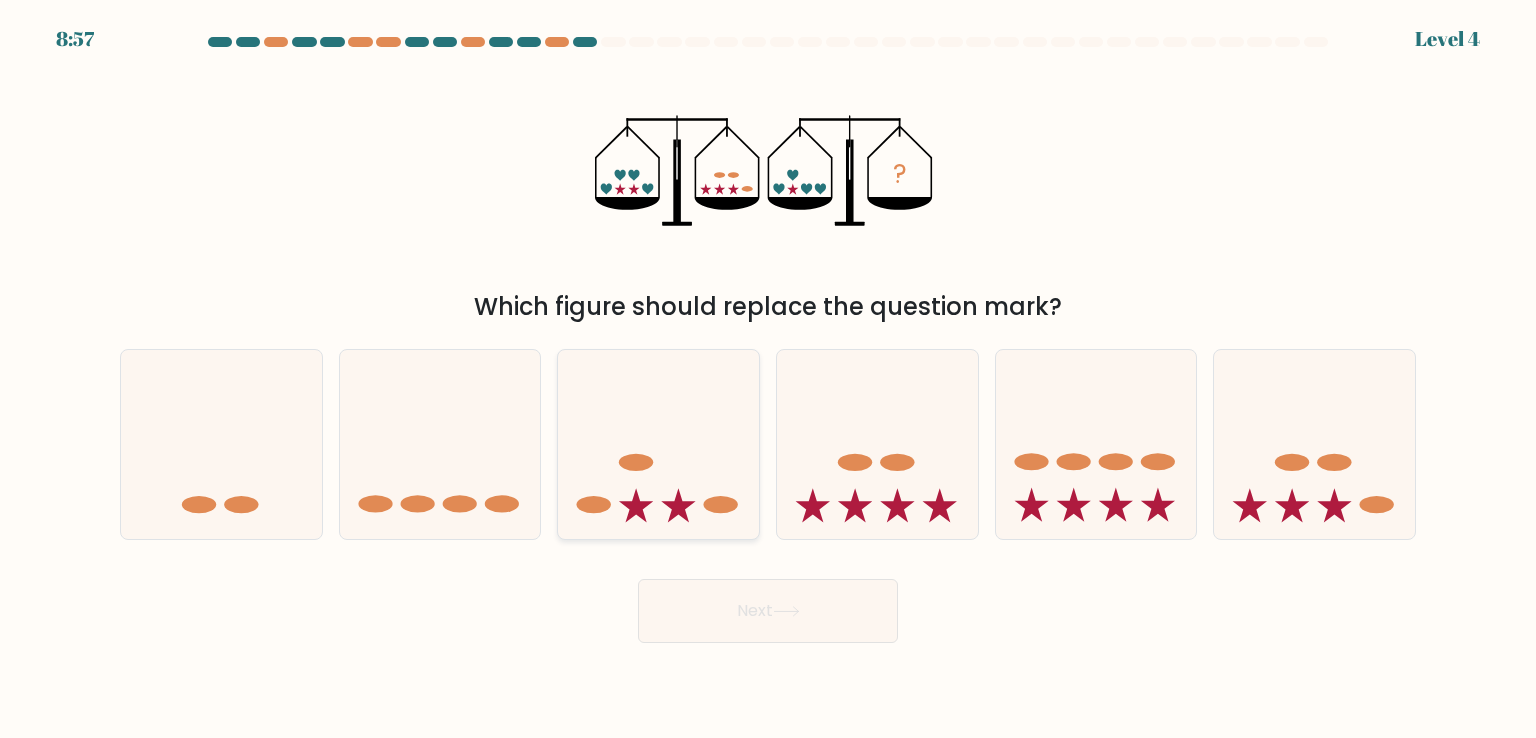 click 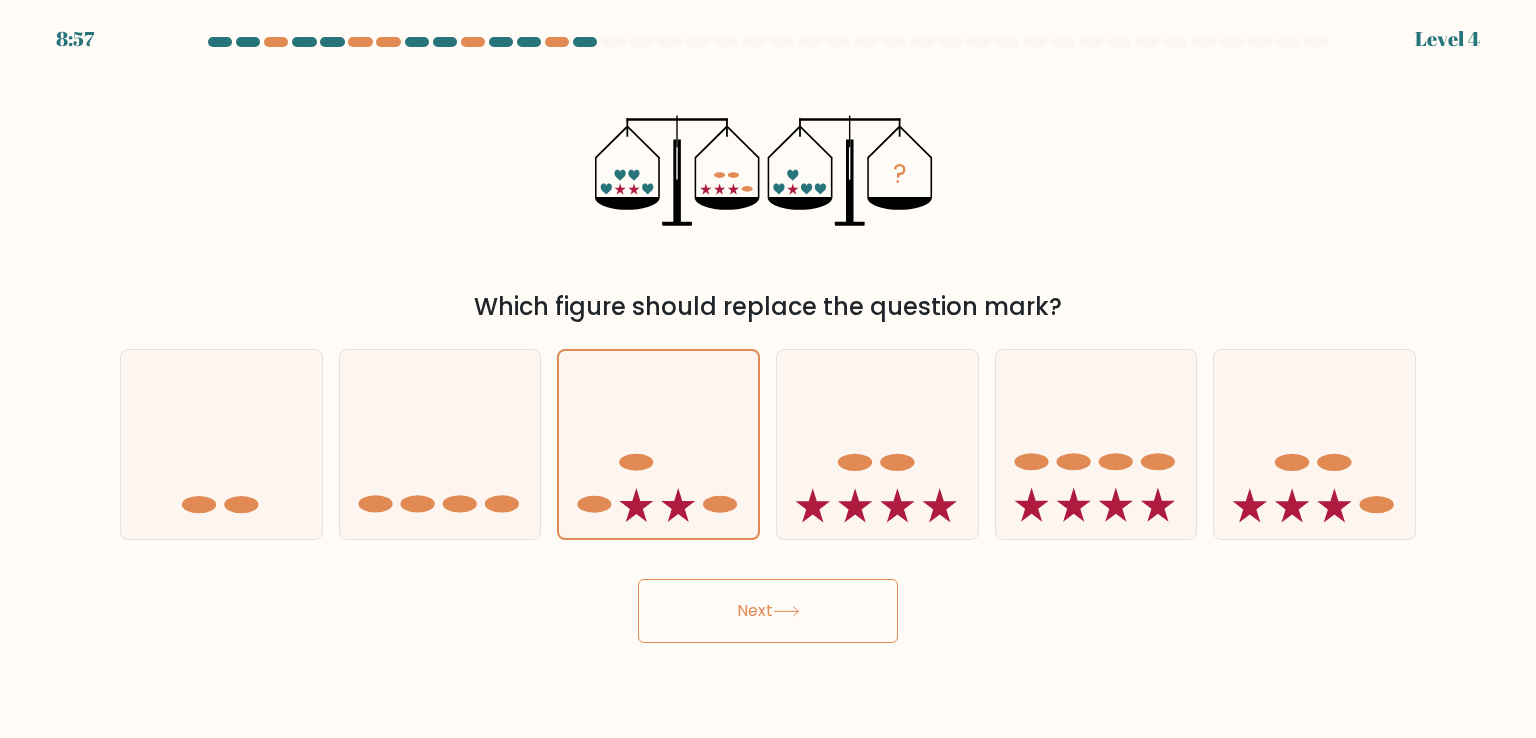 click on "Next" at bounding box center (768, 611) 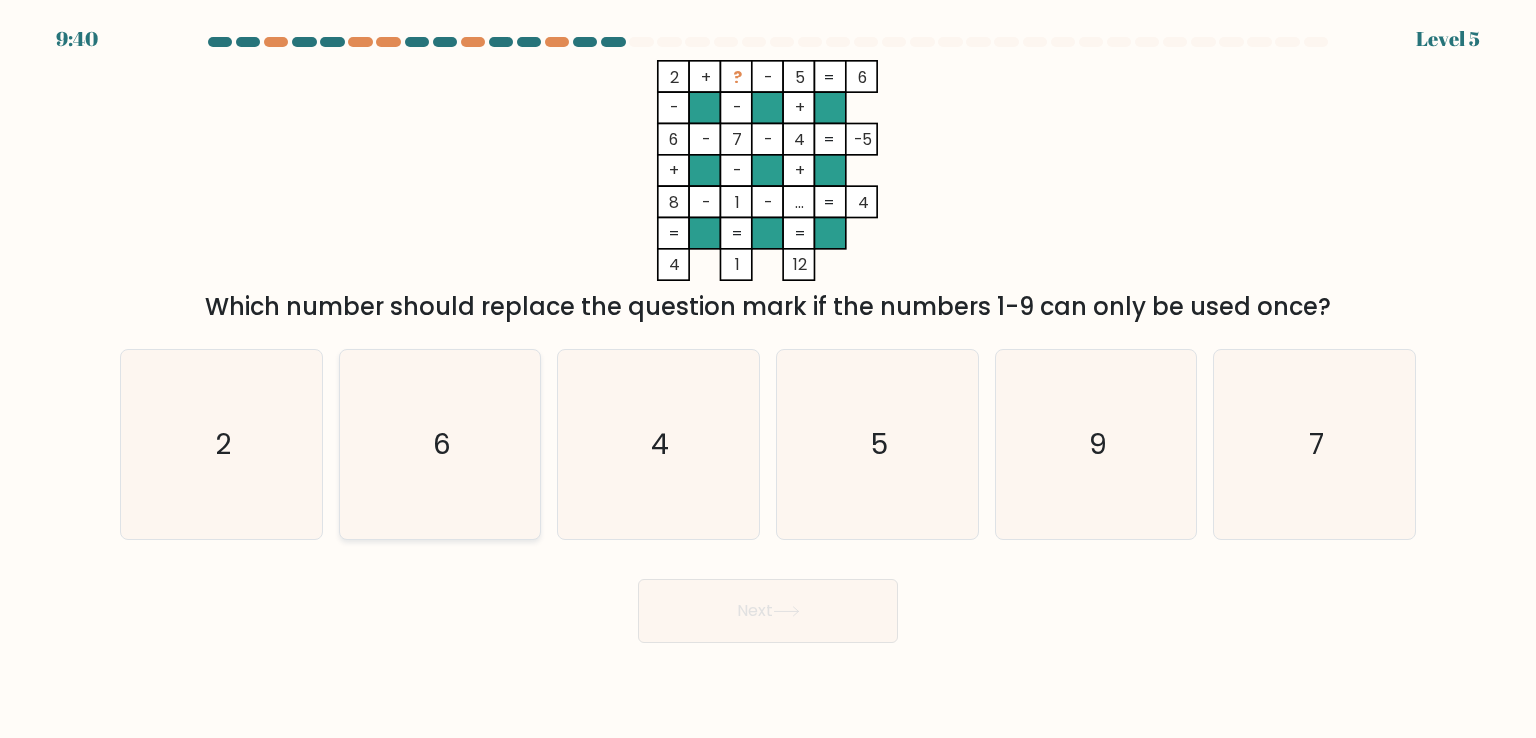 click on "6" 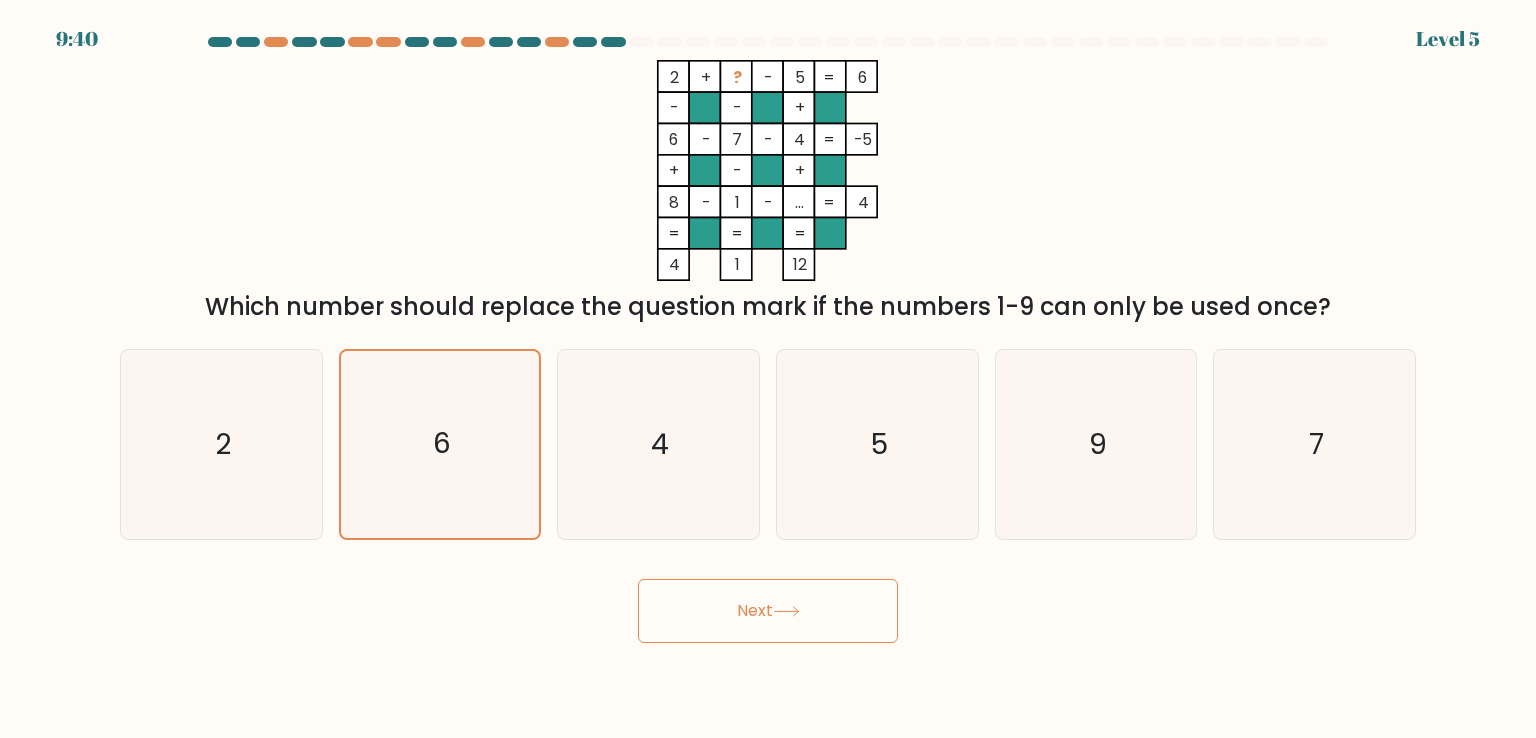click on "Next" at bounding box center (768, 611) 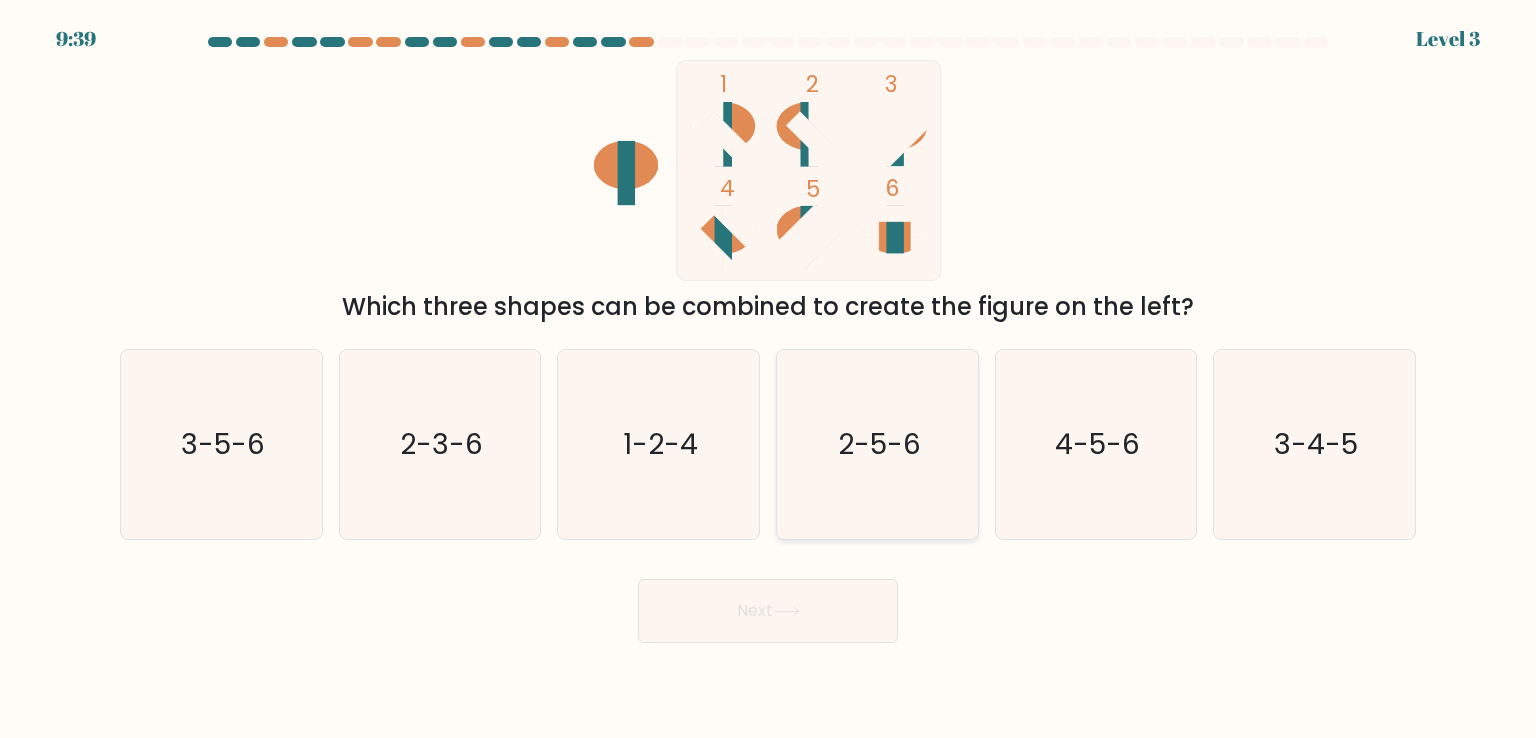 click on "2-5-6" 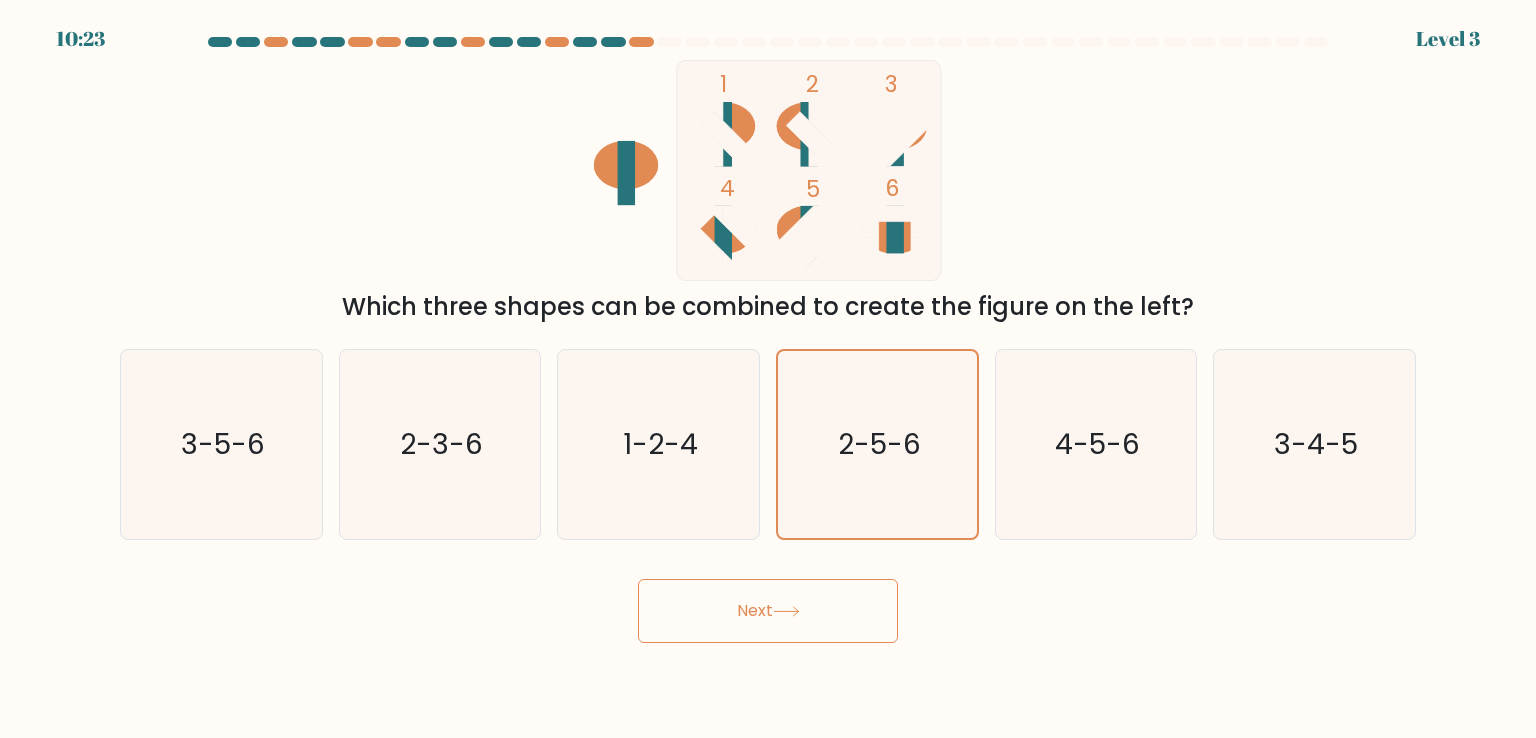 click on "Next" at bounding box center [768, 611] 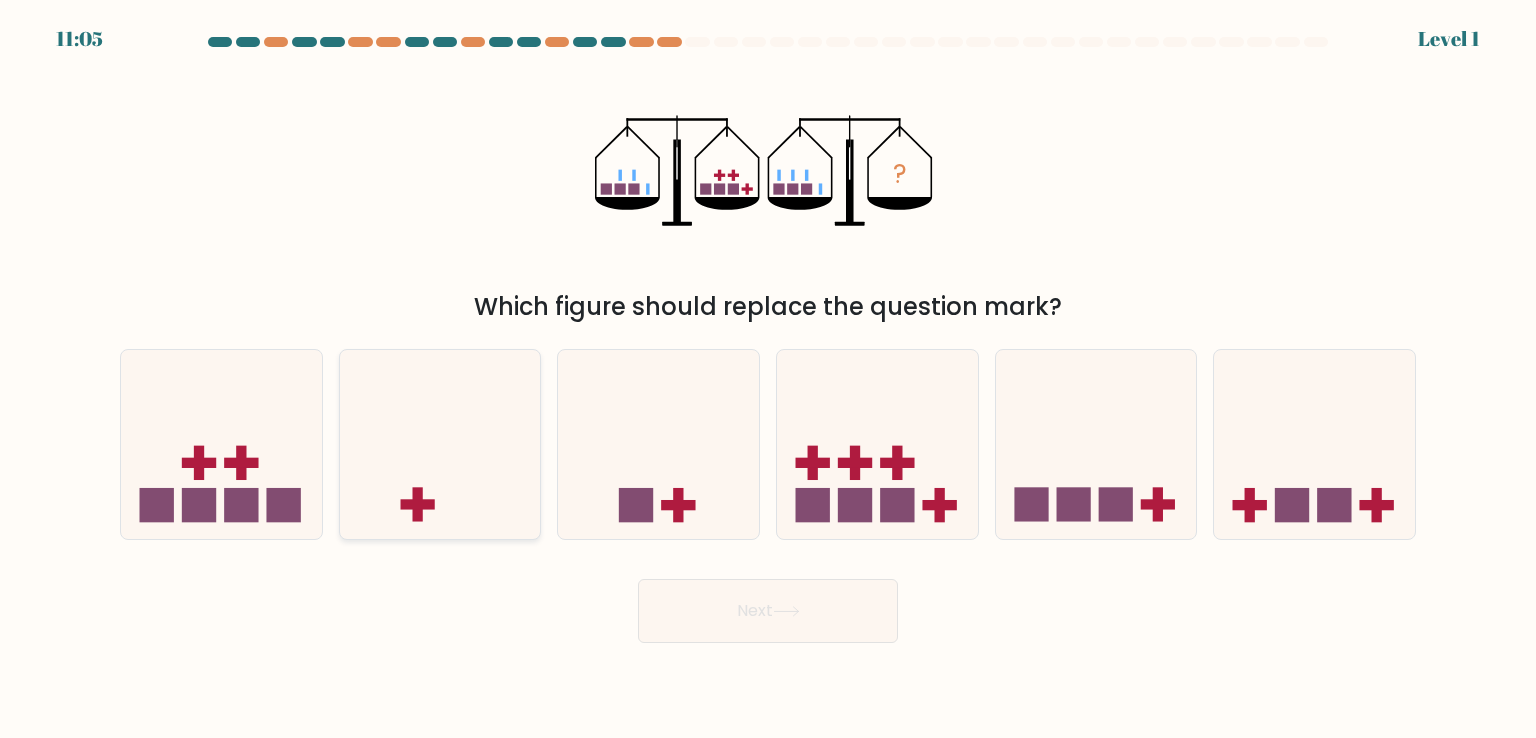 click 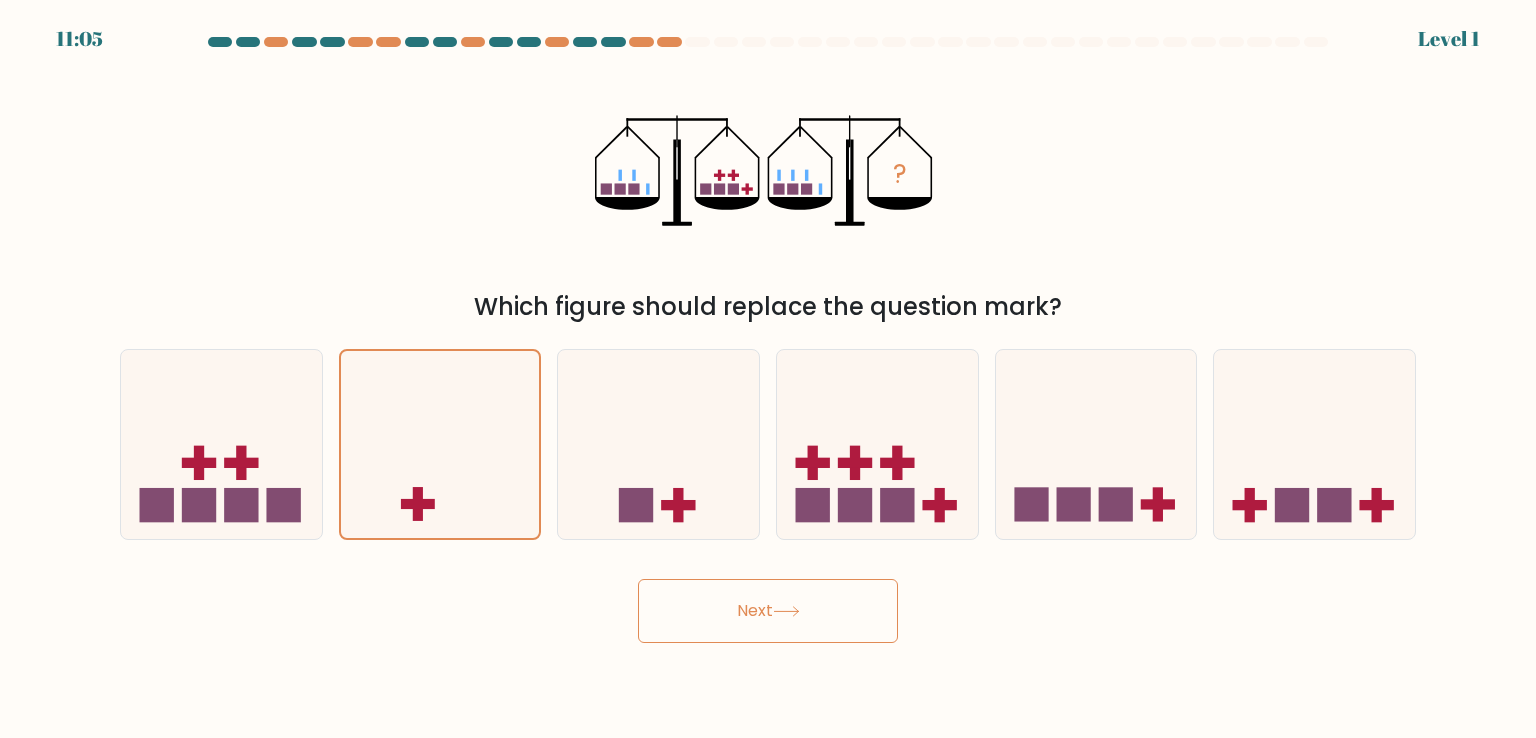 click on "Next" at bounding box center (768, 611) 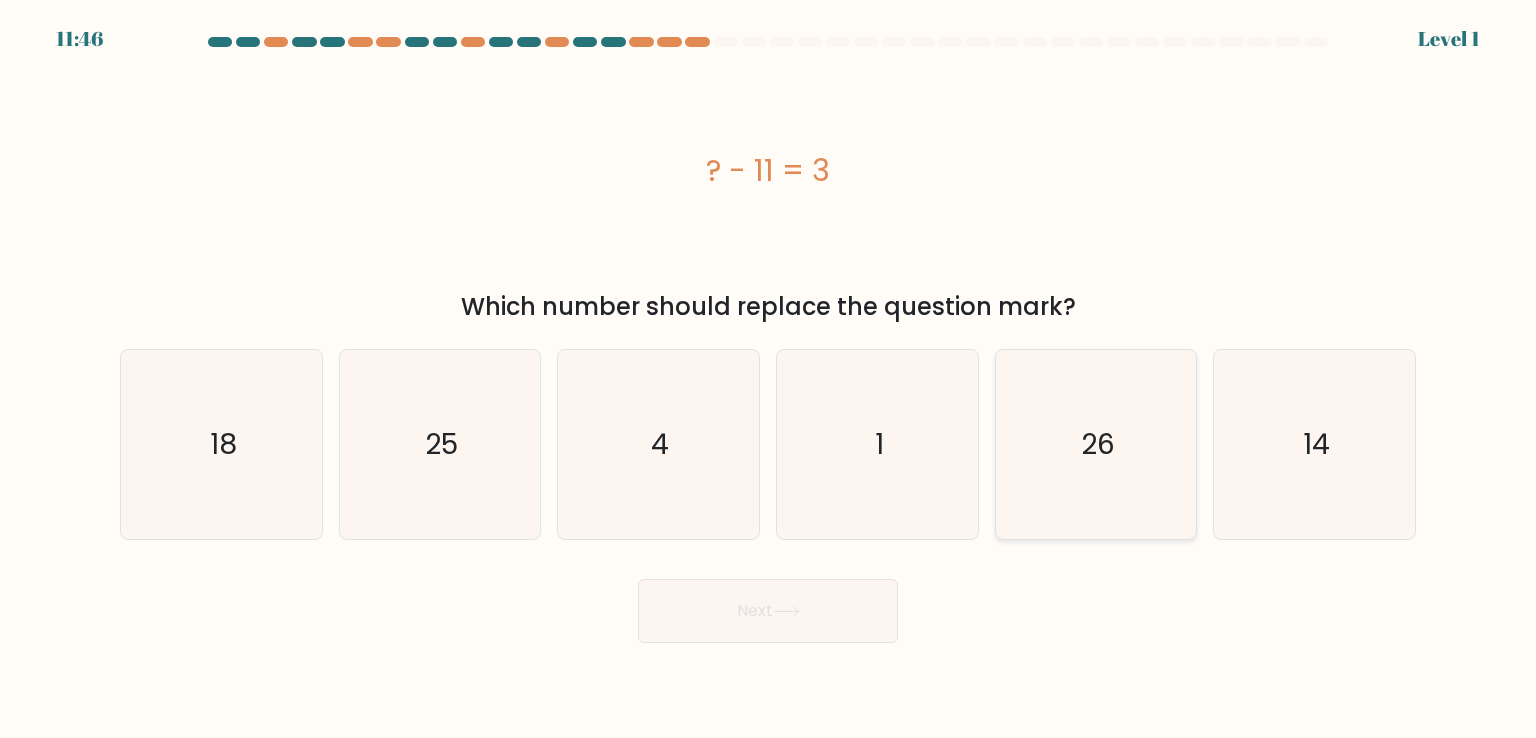 click on "26" 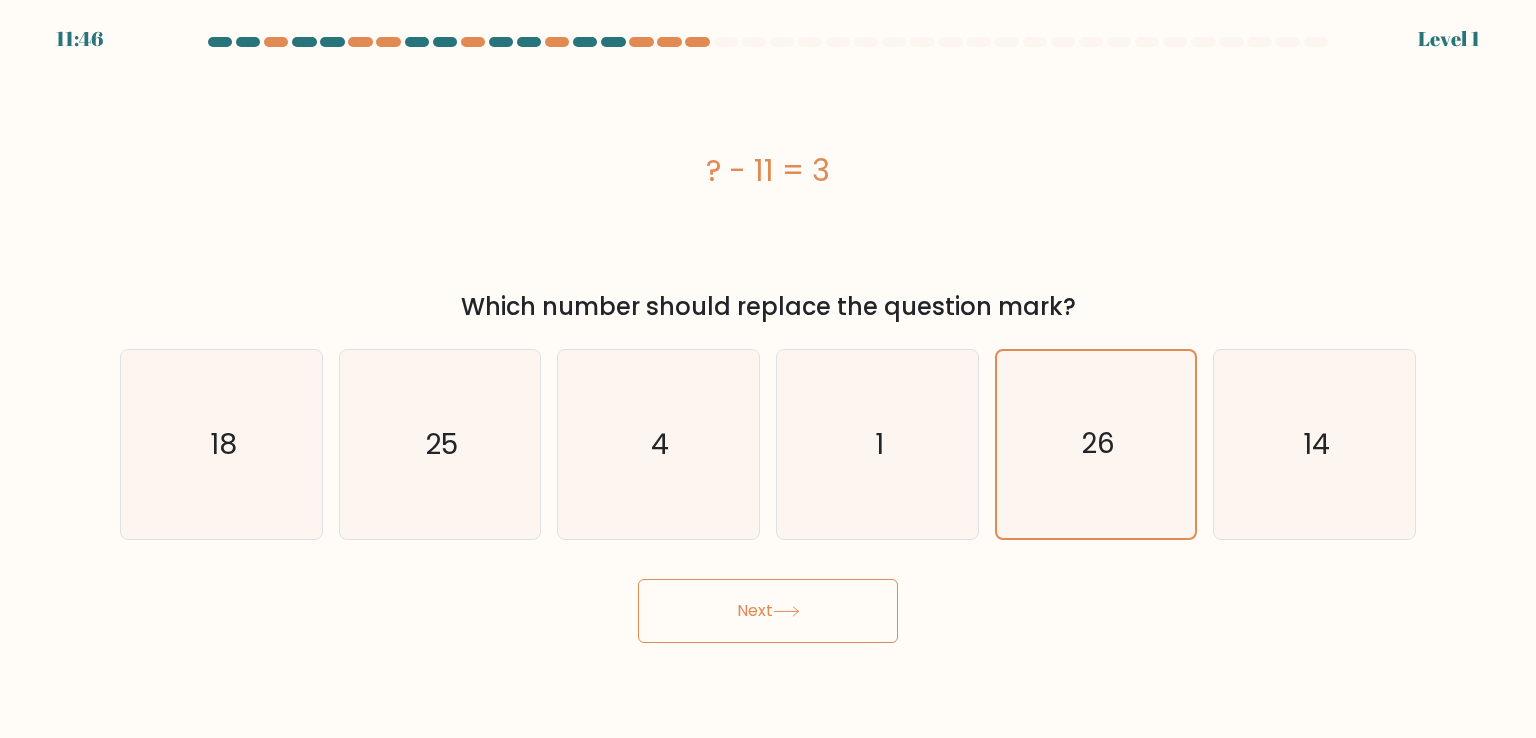 click on "Next" at bounding box center (768, 611) 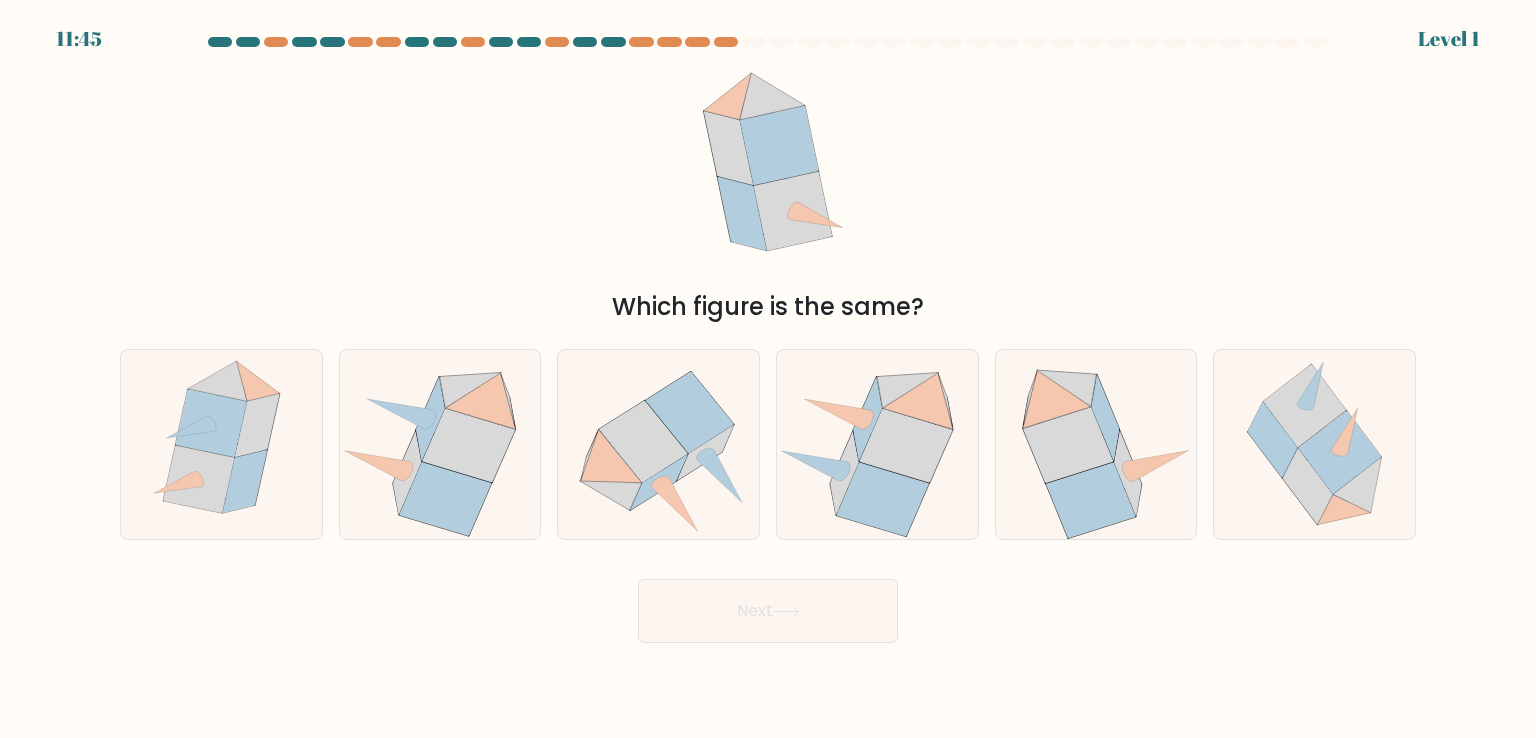 click on "Next" at bounding box center (768, 611) 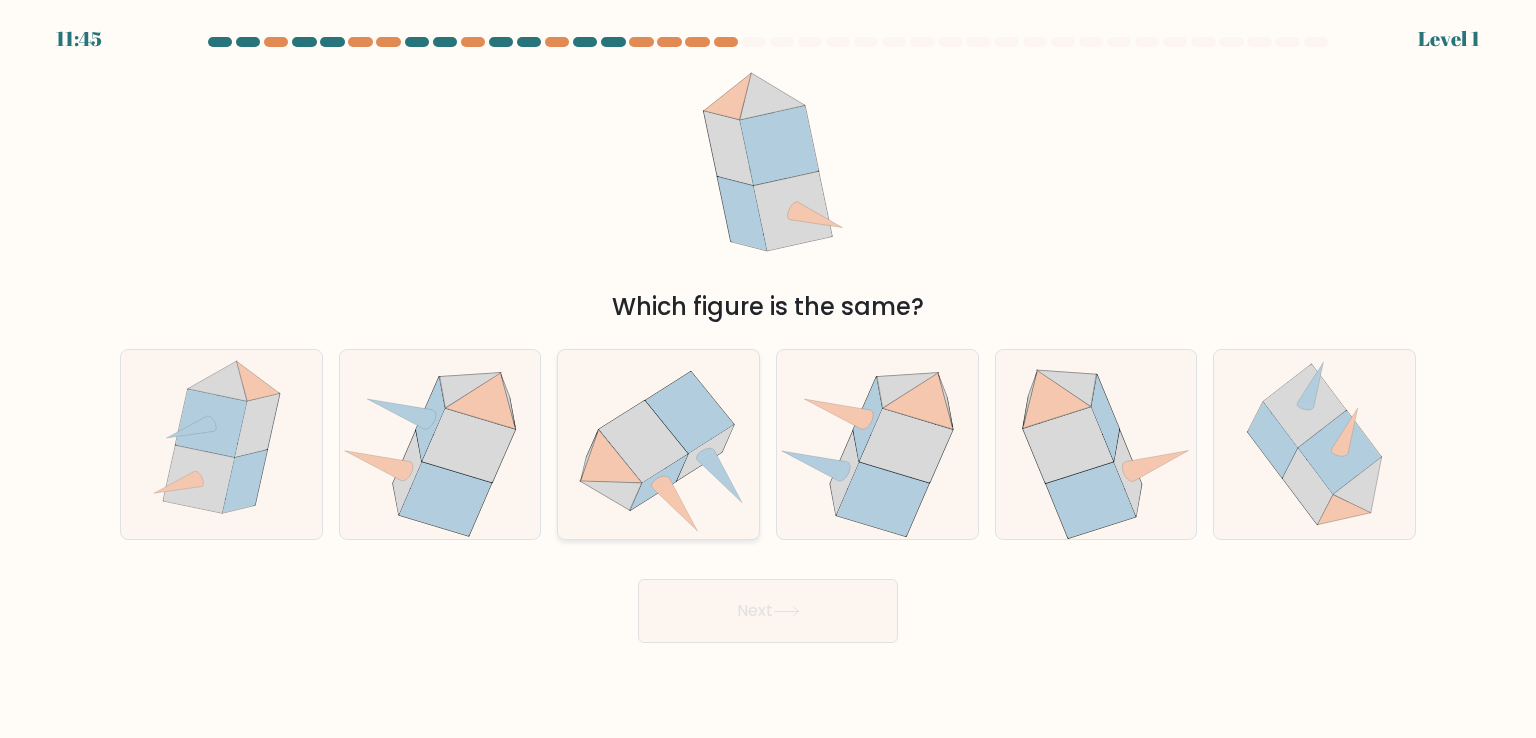 click 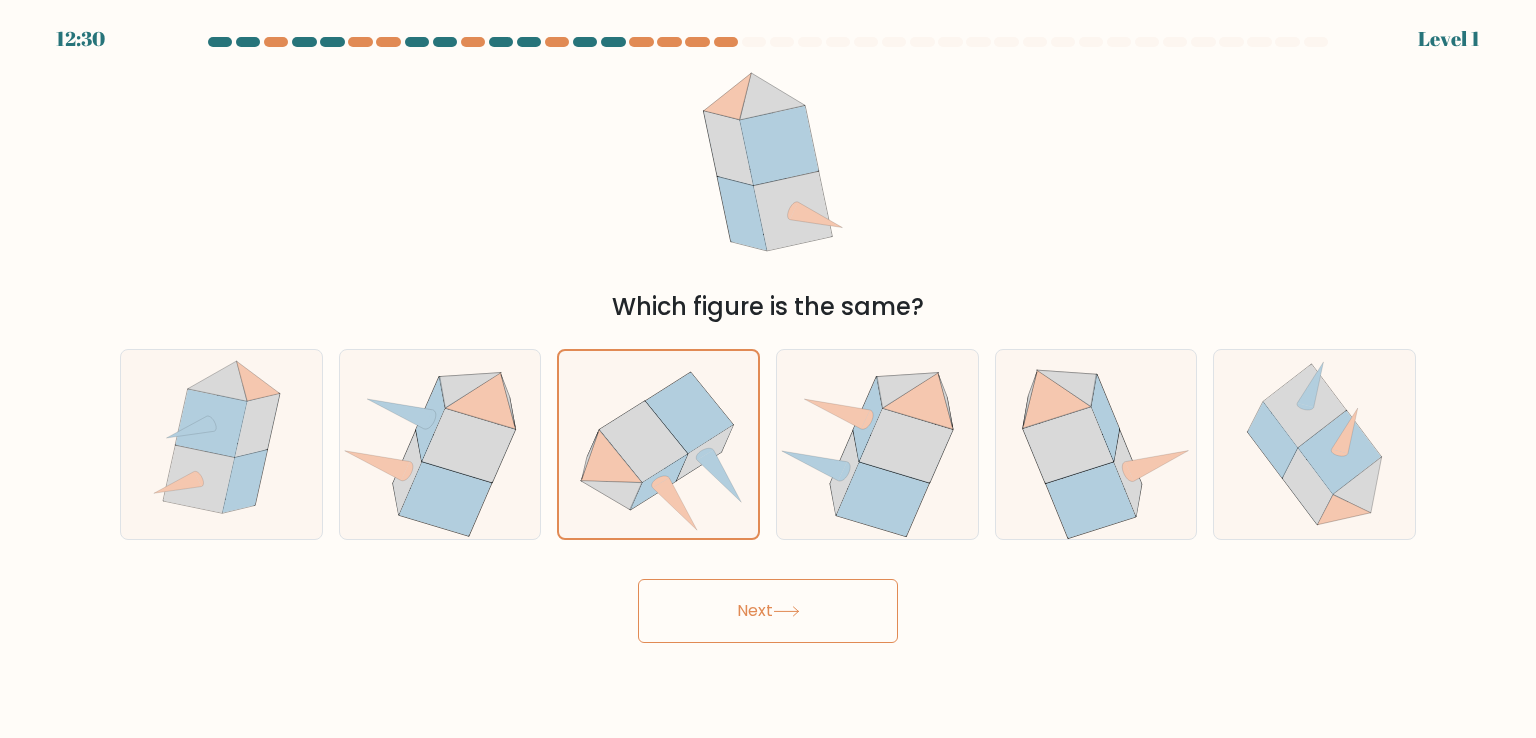 click on "Next" at bounding box center (768, 611) 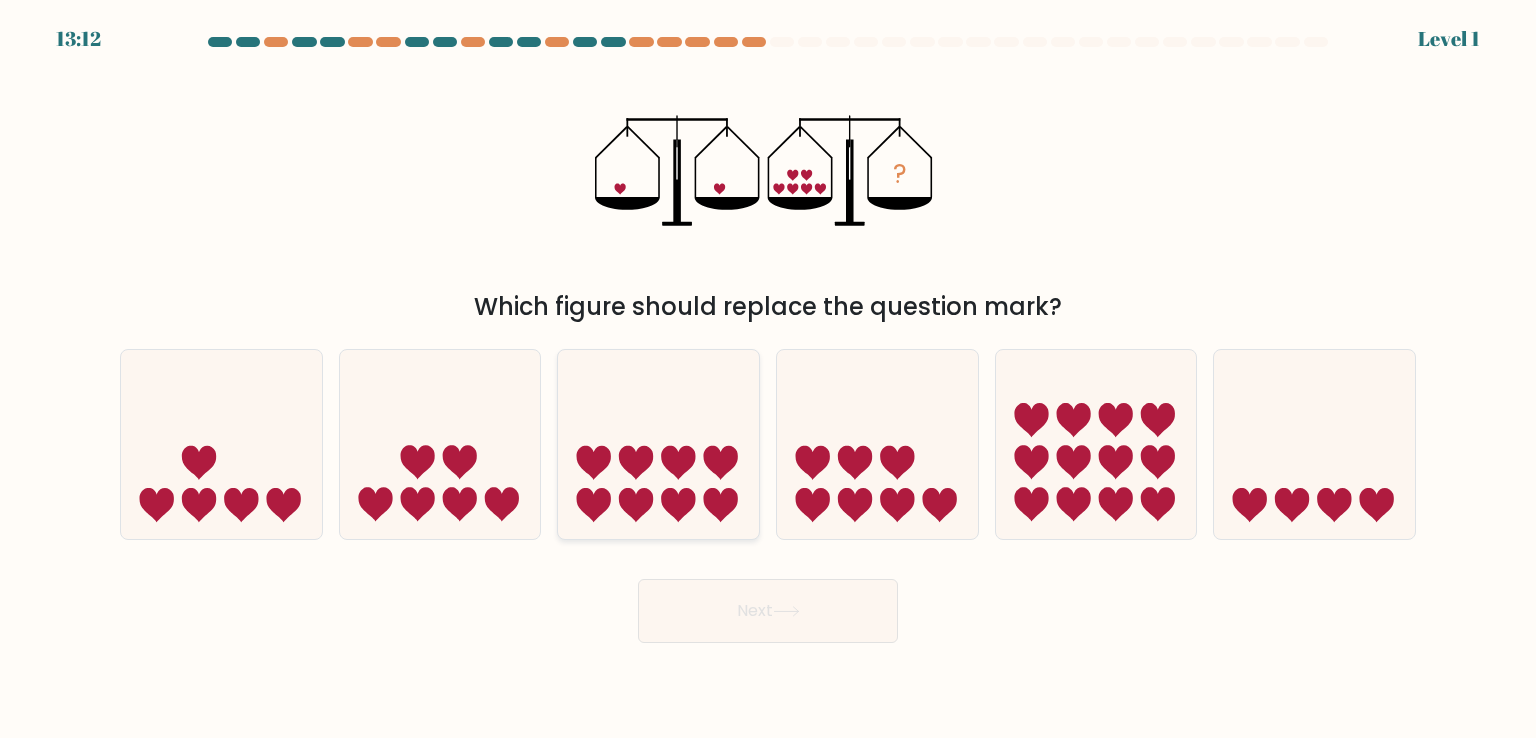click 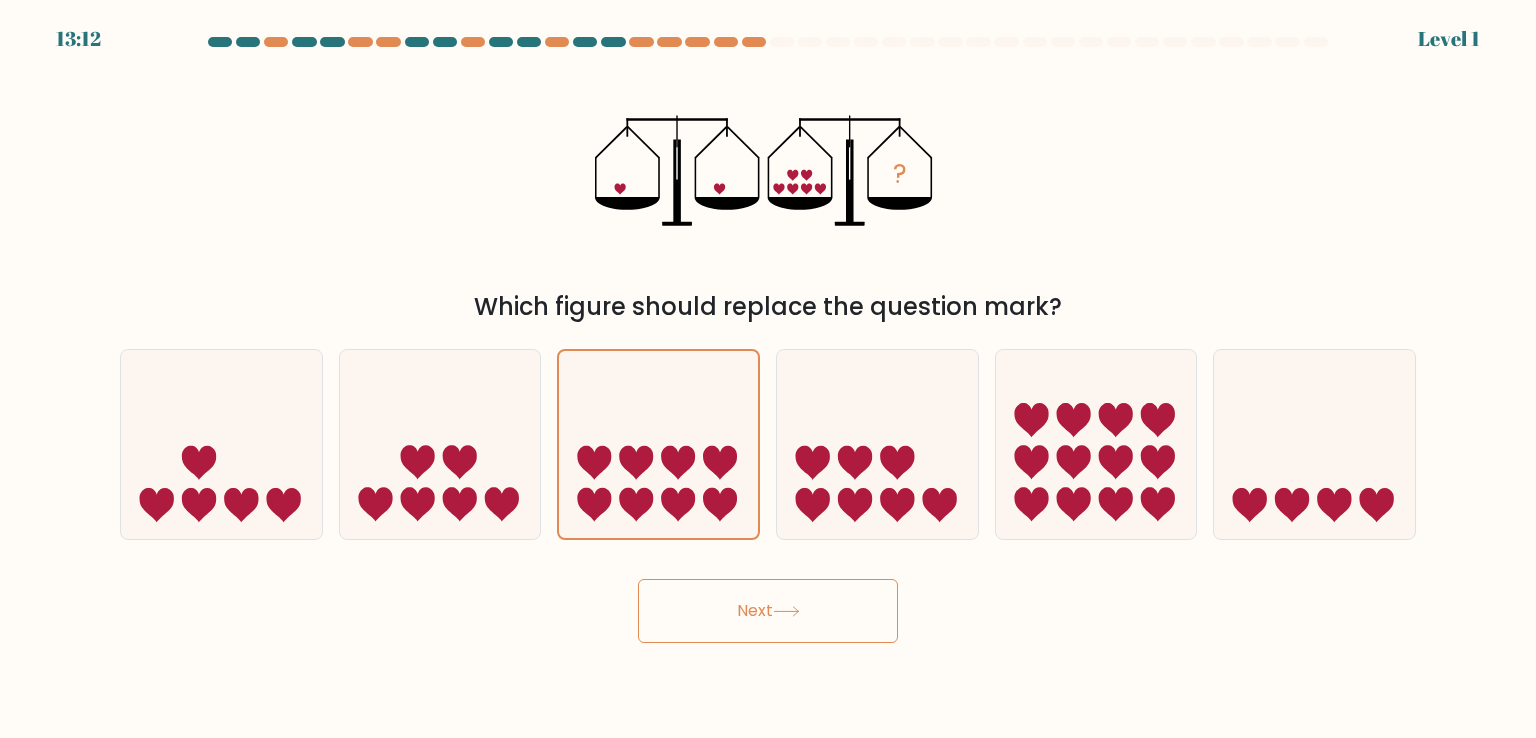click on "Next" at bounding box center [768, 611] 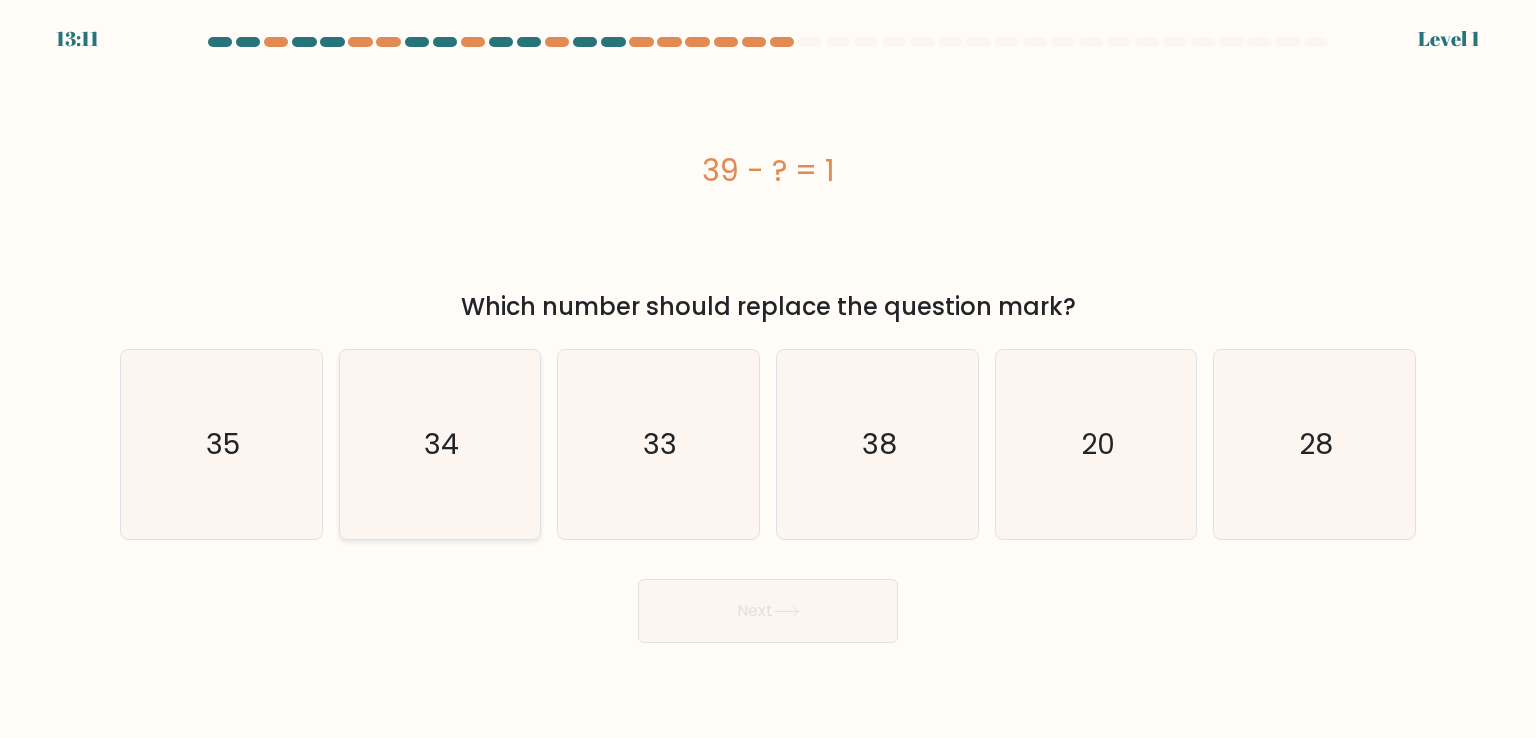 click on "34" 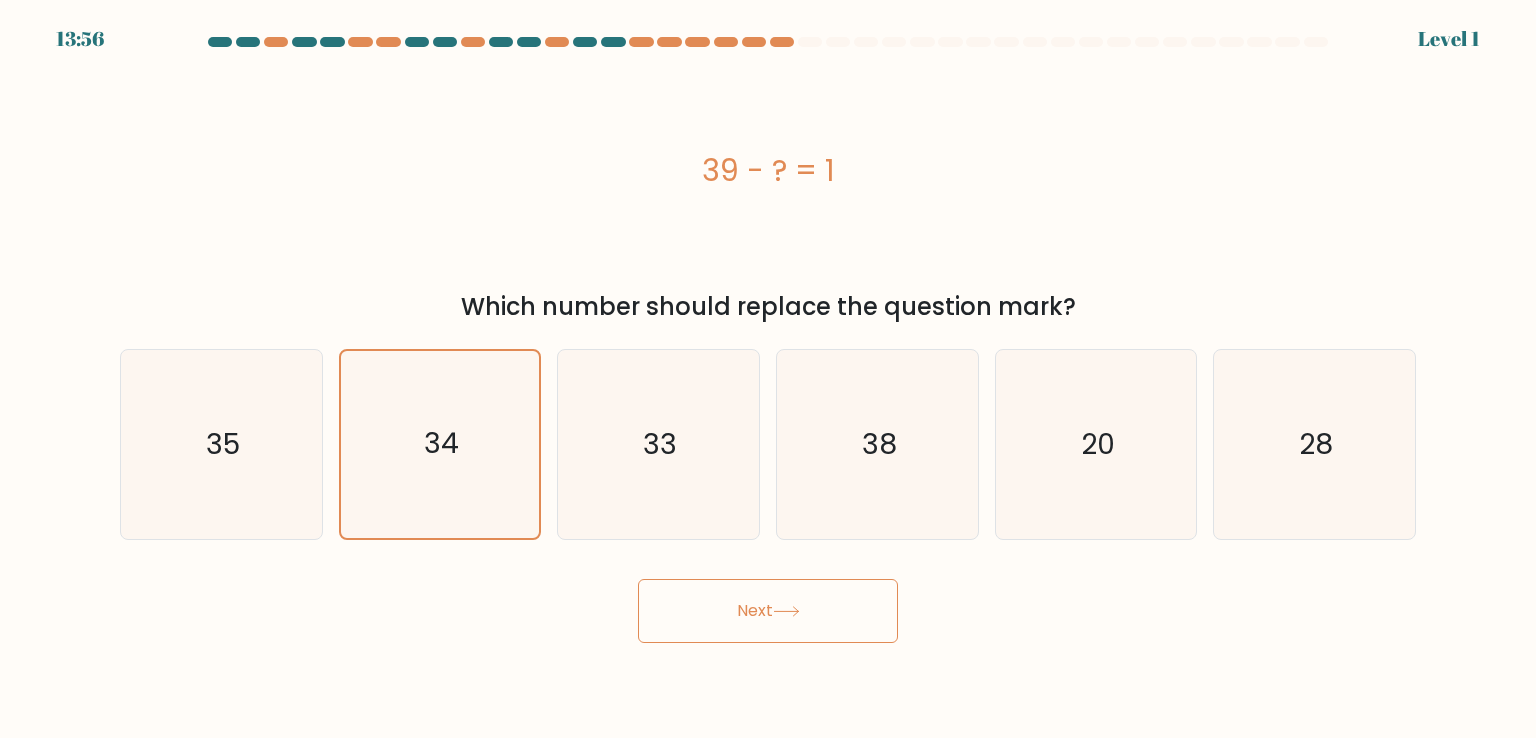click on "Next" at bounding box center (768, 611) 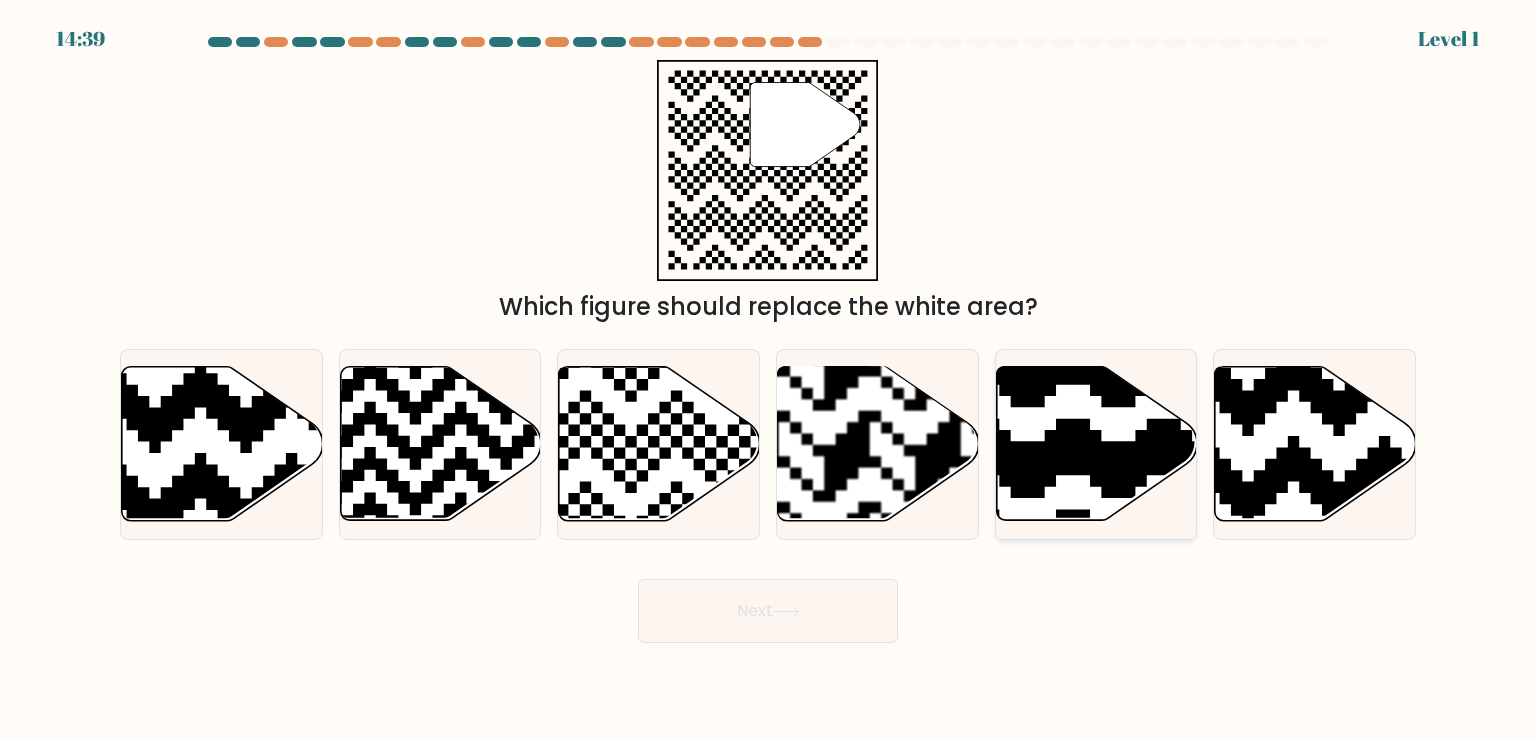 click 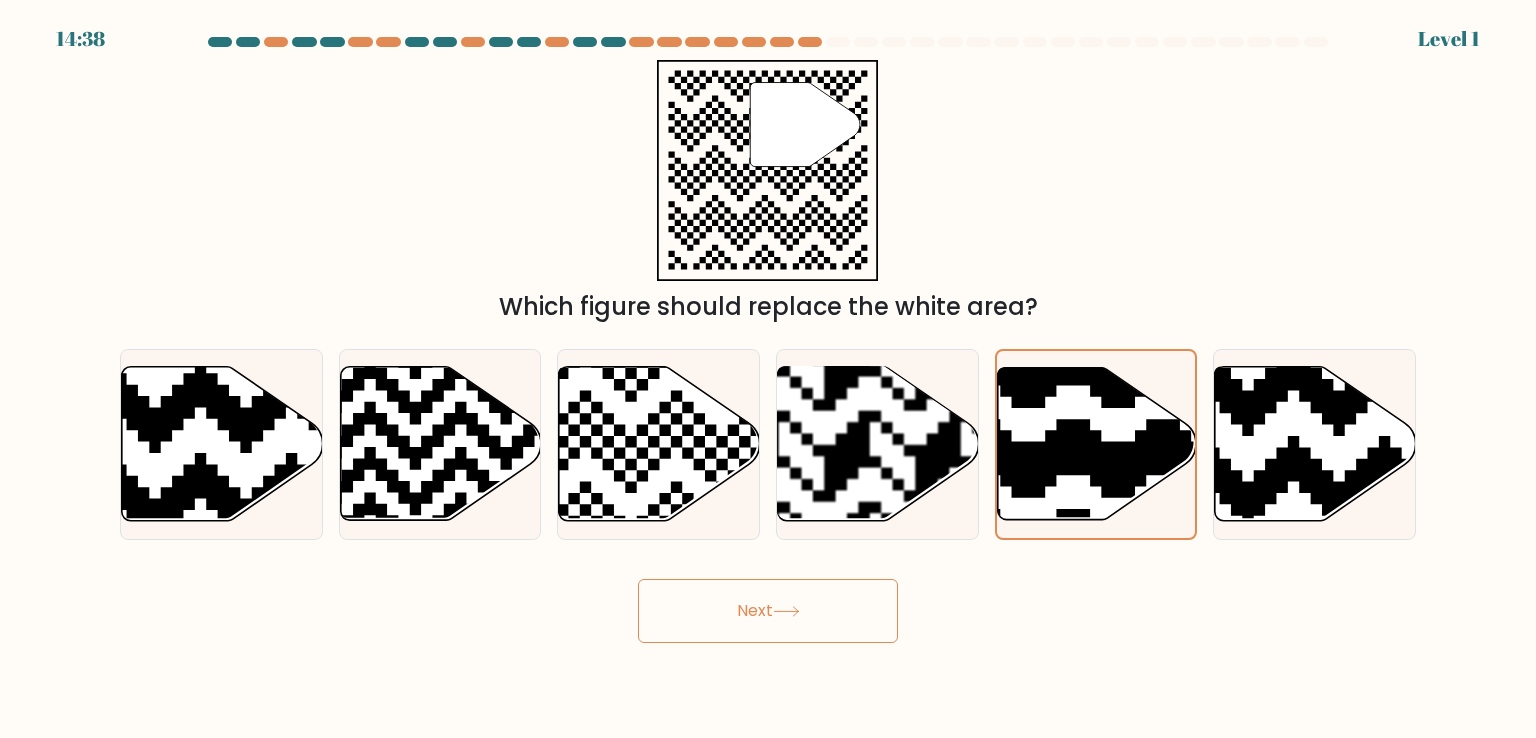 click on "Next" at bounding box center [768, 611] 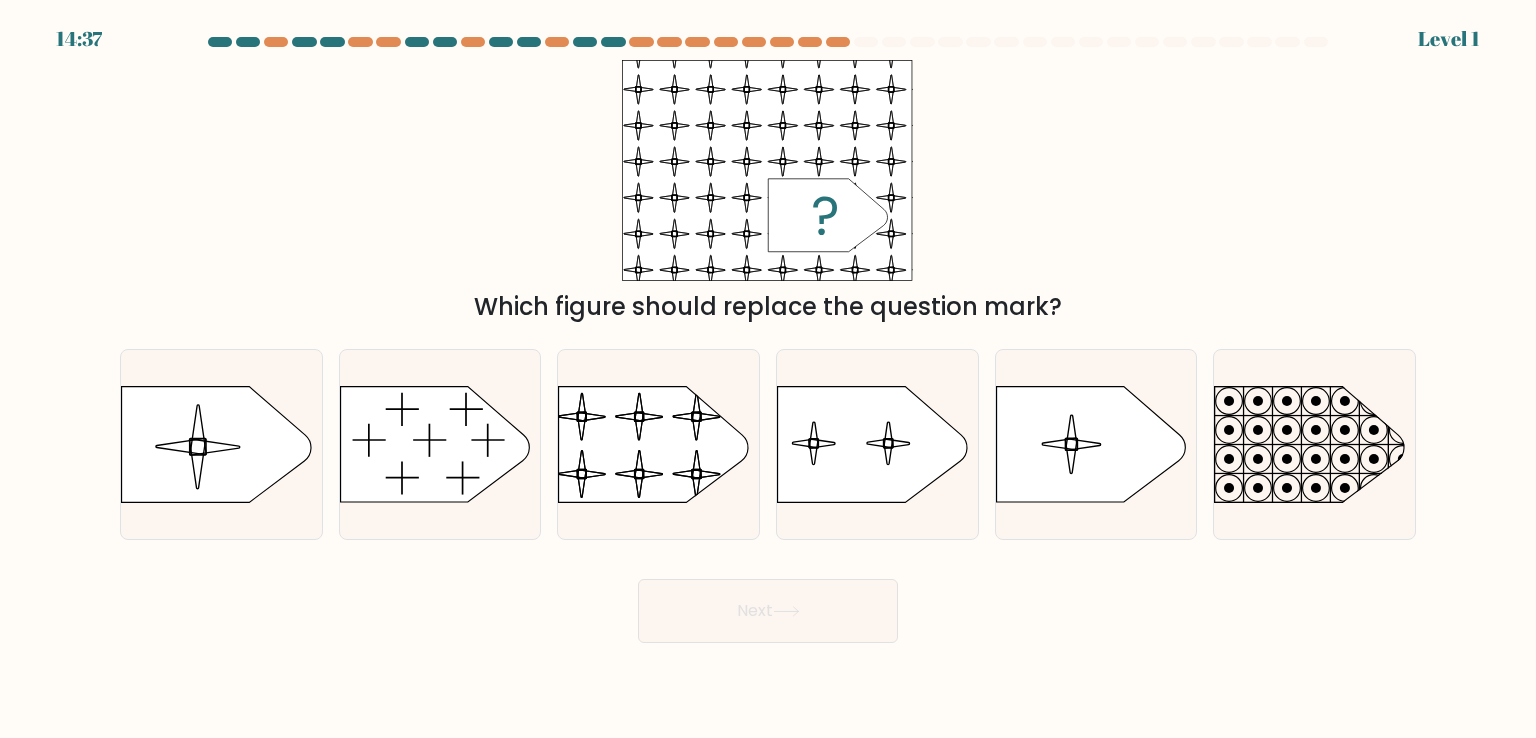 click on "c." at bounding box center [658, 444] 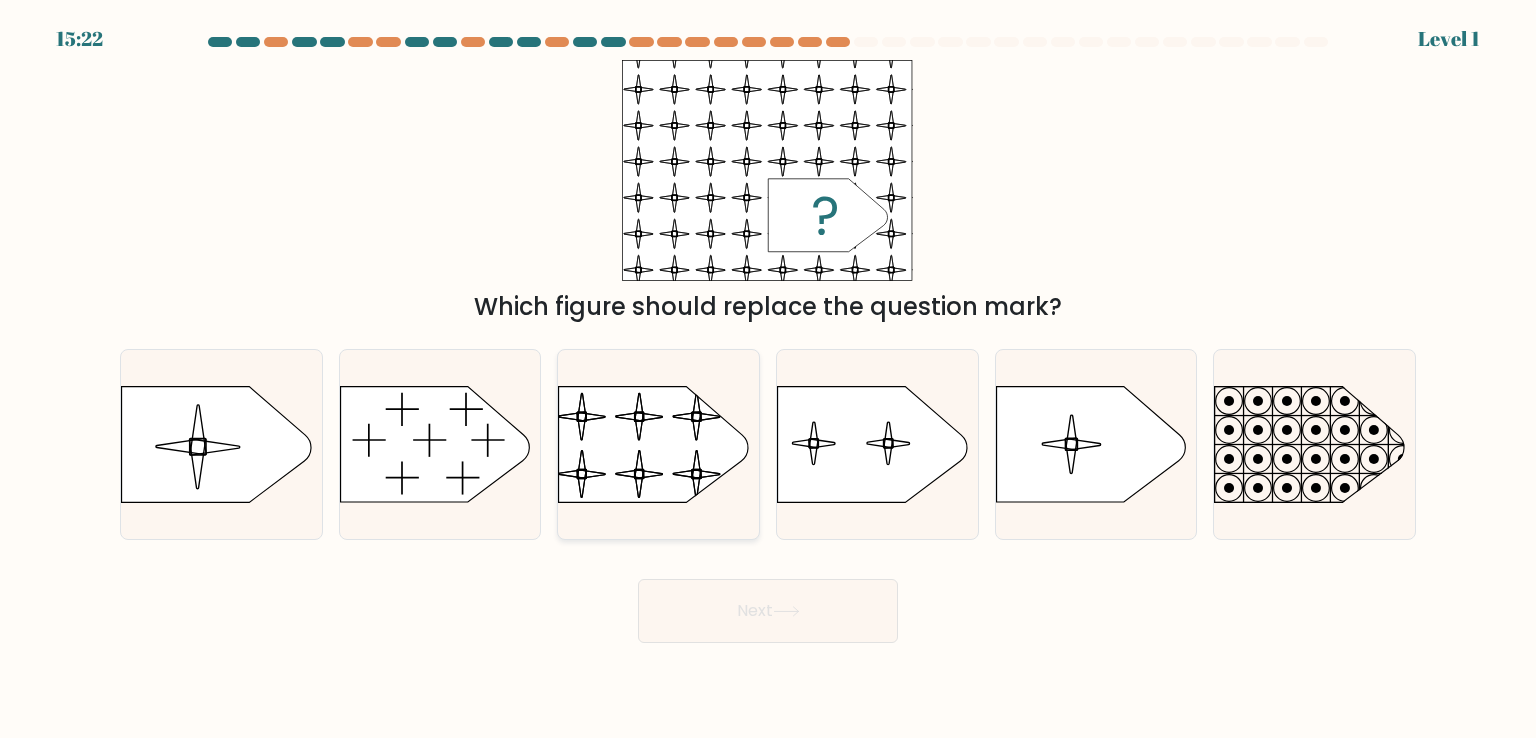 drag, startPoint x: 674, startPoint y: 426, endPoint x: 676, endPoint y: 440, distance: 14.142136 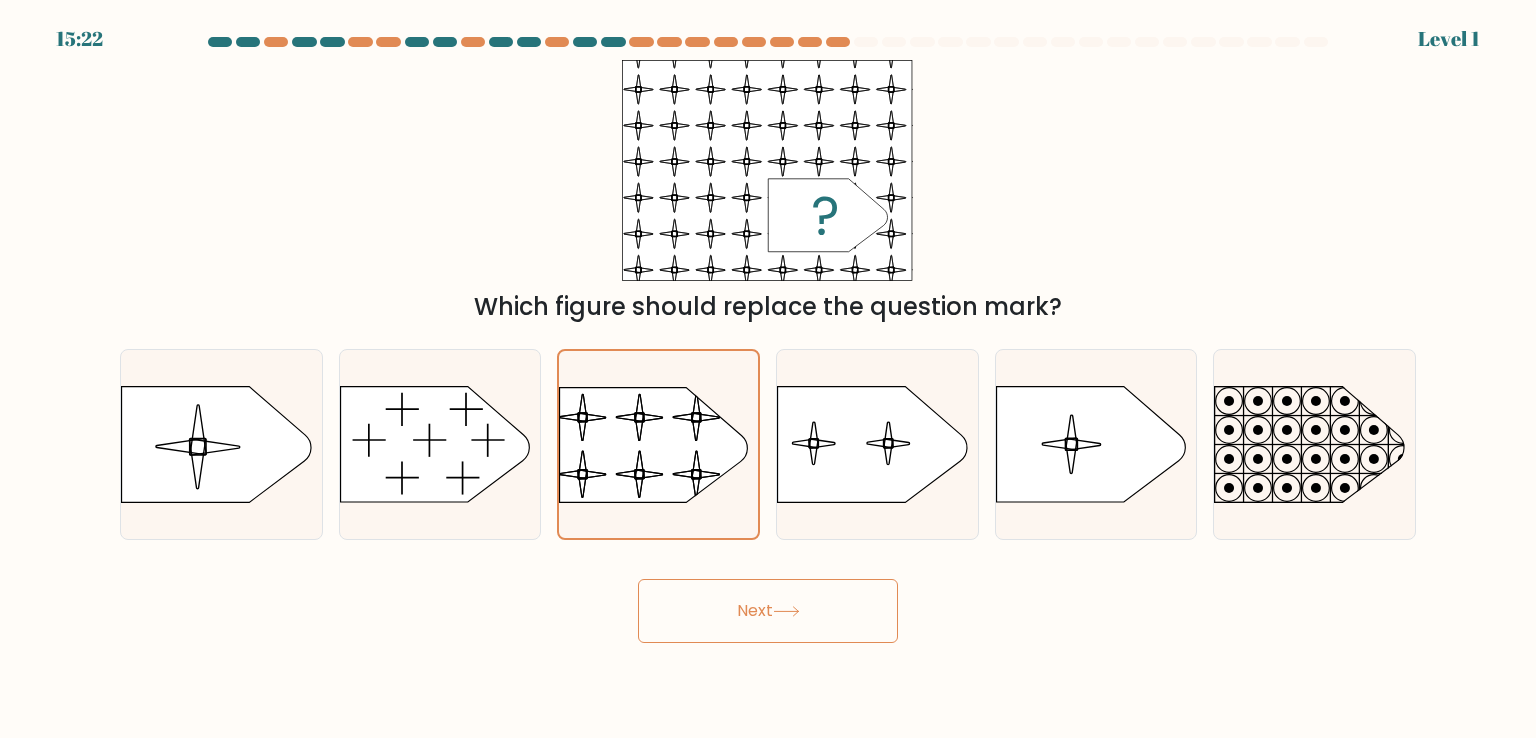 click on "Next" at bounding box center (768, 611) 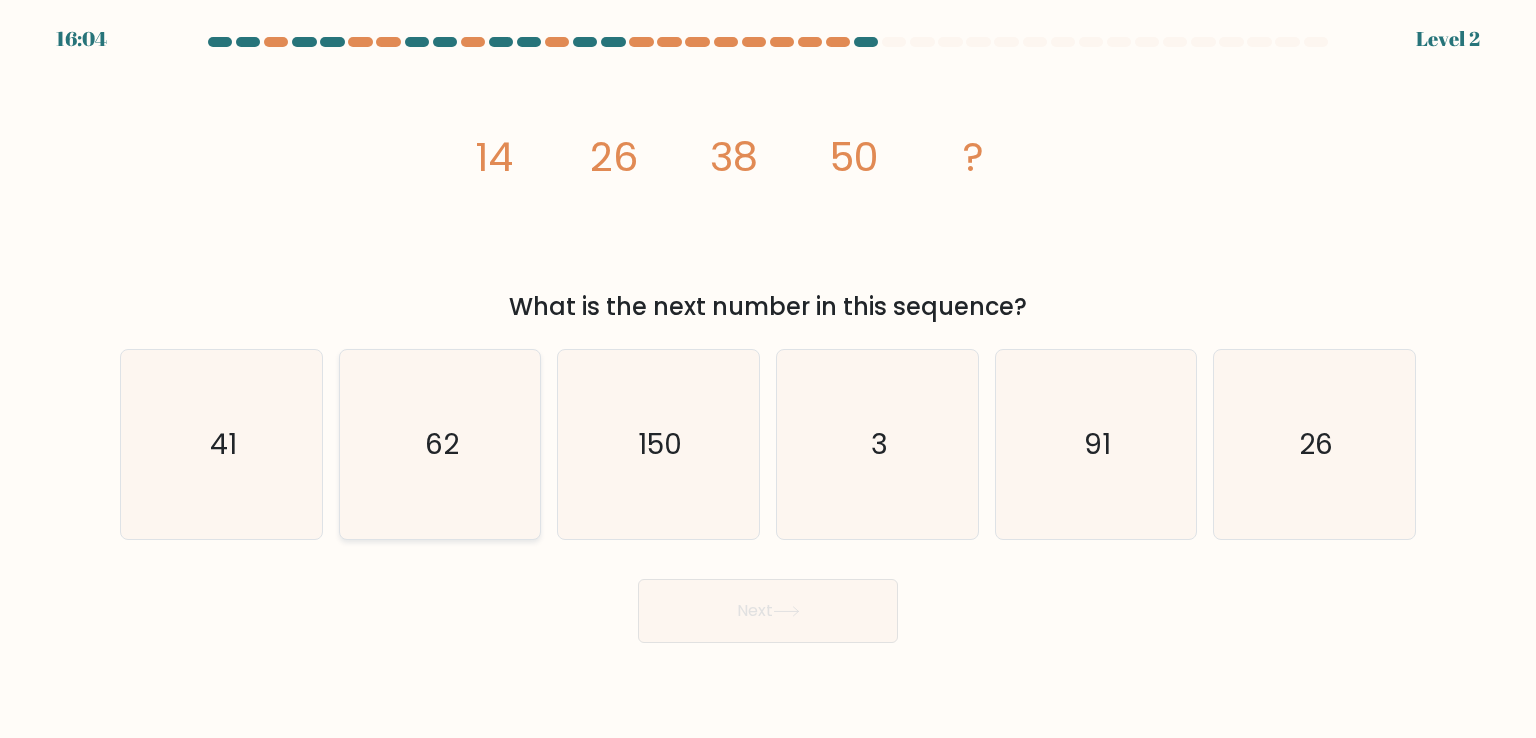 click on "62" 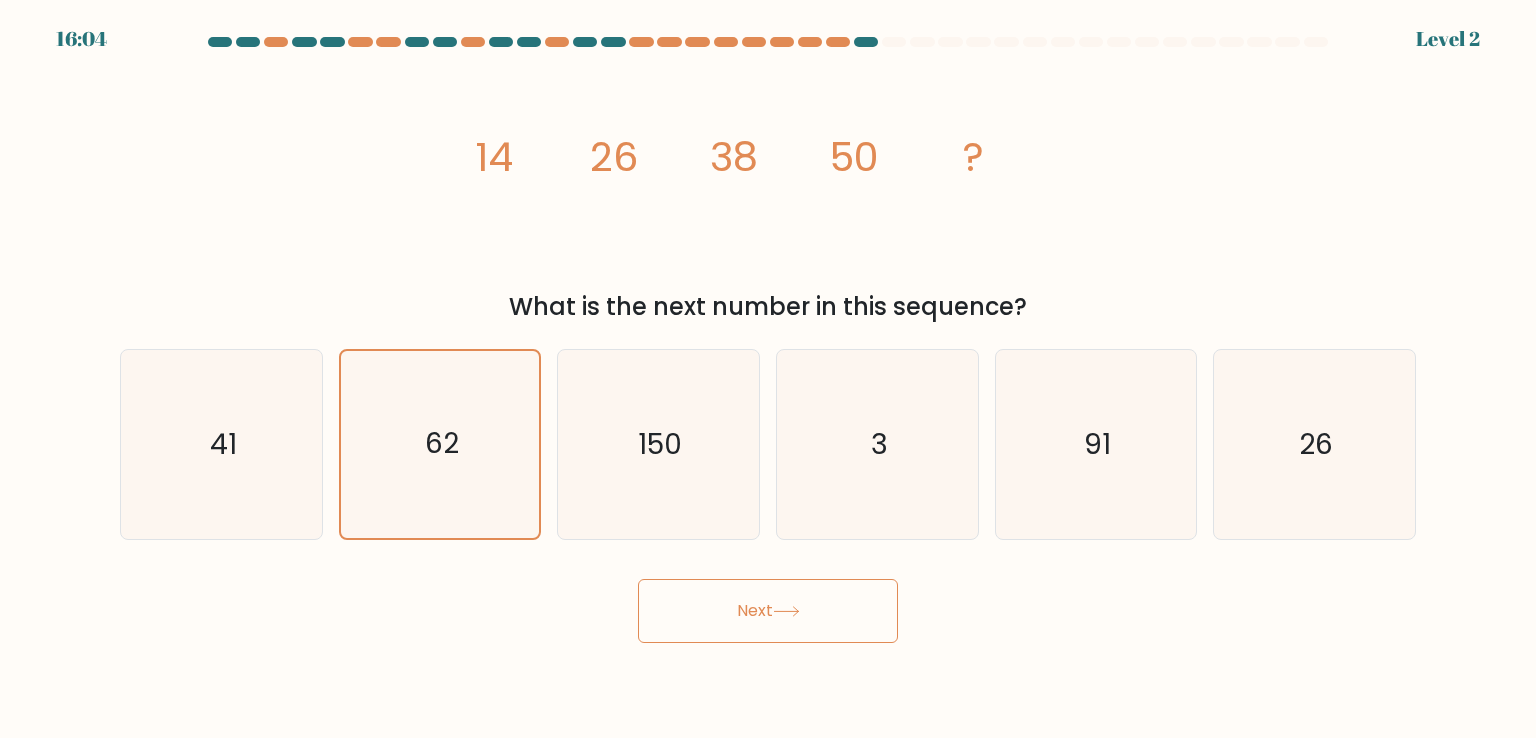 click on "16:04
Level 2" at bounding box center [768, 369] 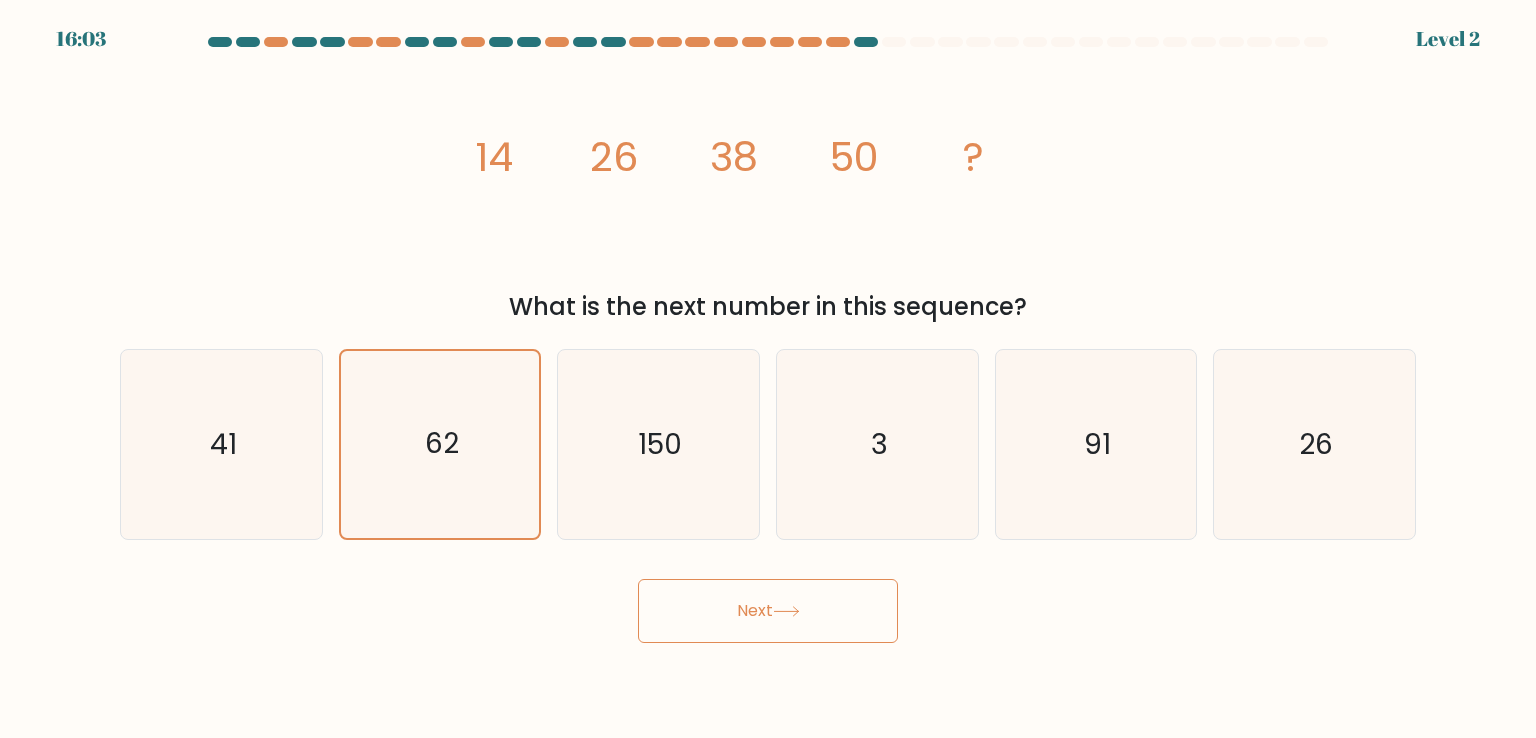 click on "Next" at bounding box center [768, 611] 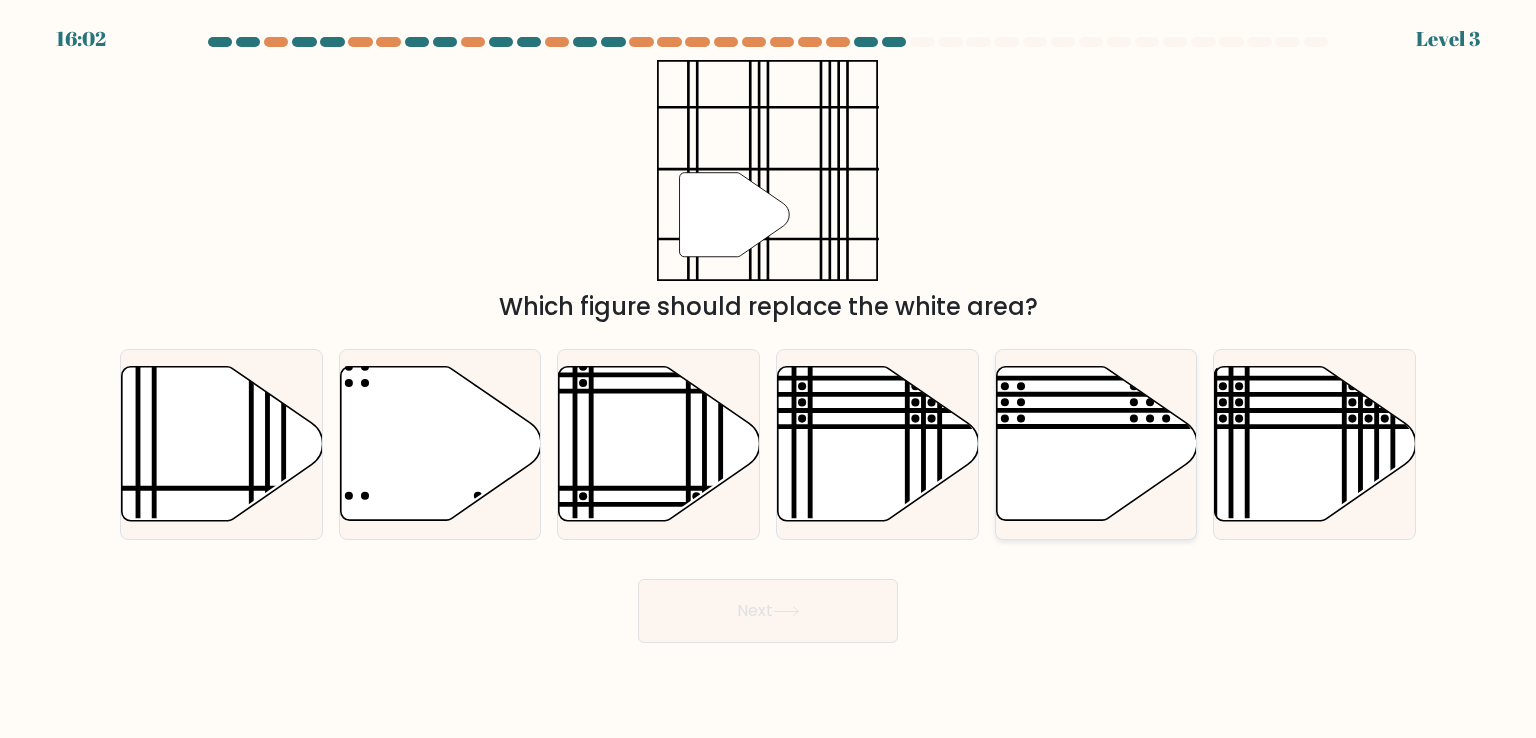 click 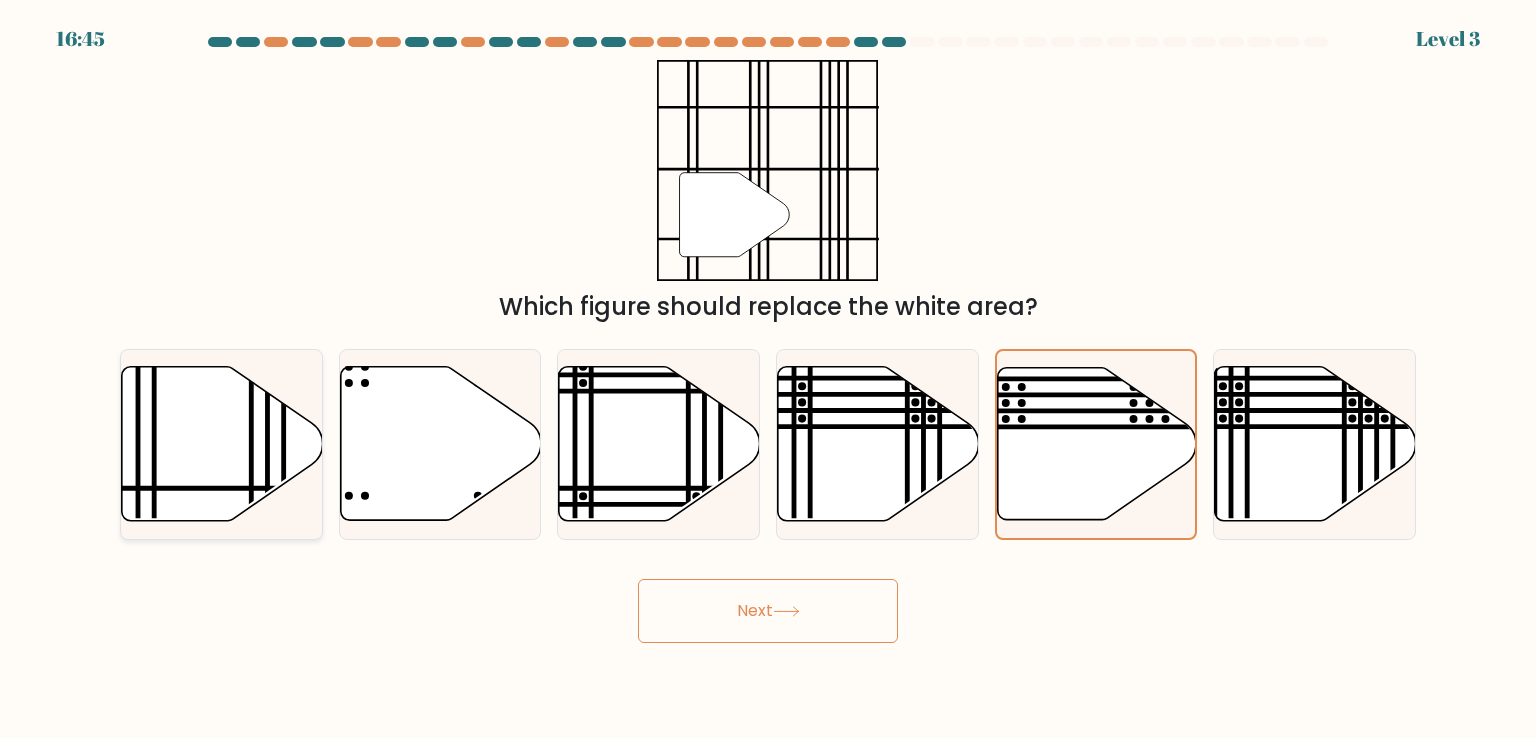 click 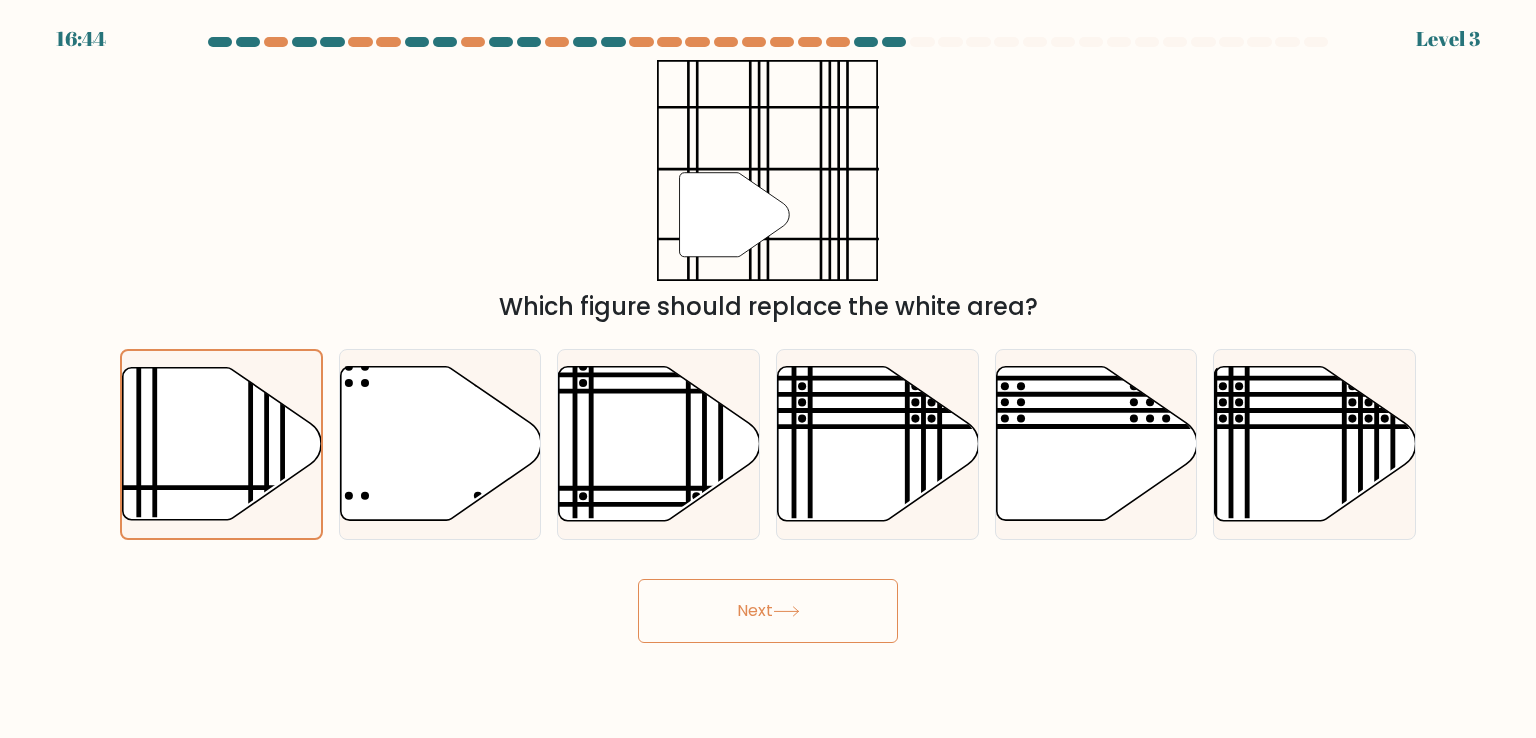 click on "Next" at bounding box center (768, 611) 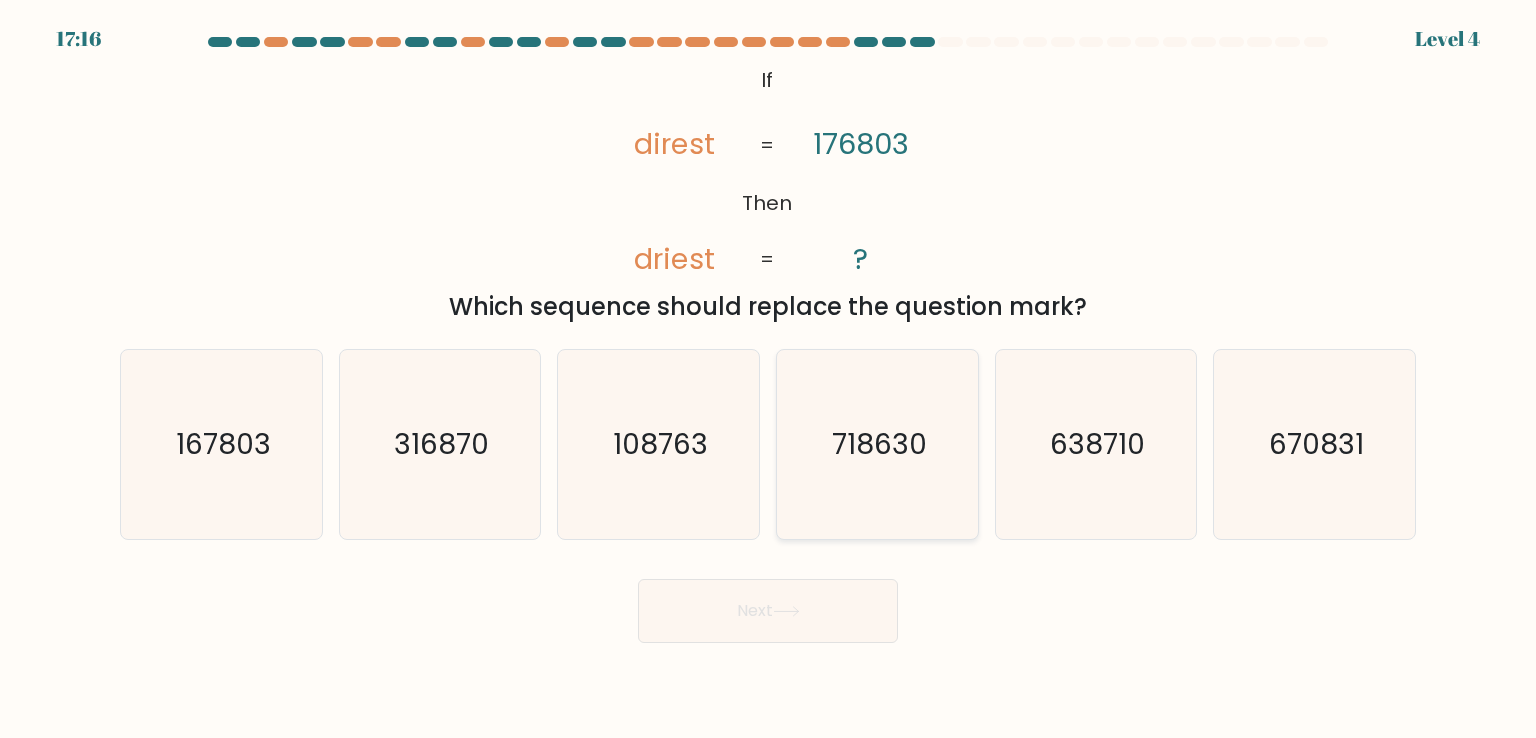 click on "718630" 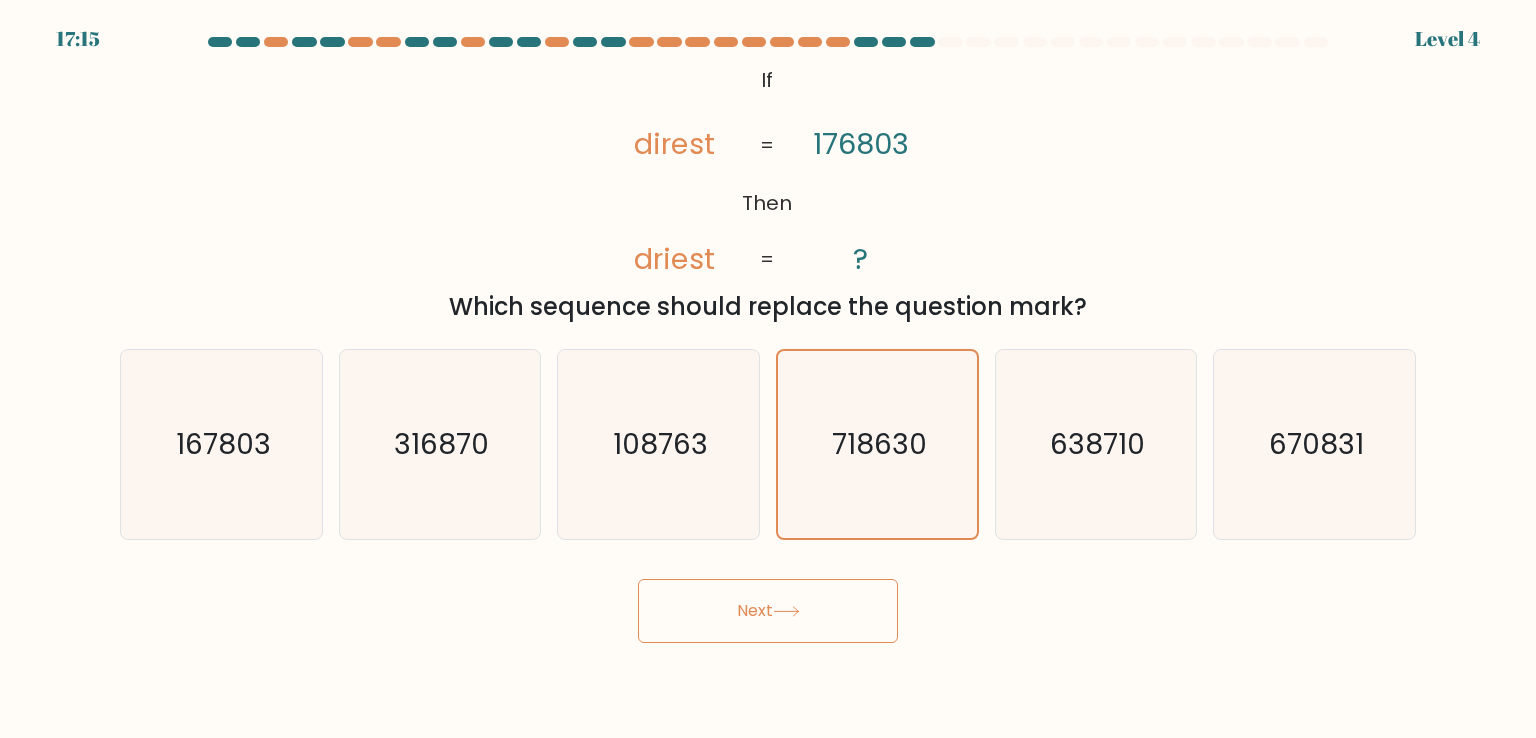click on "If ?" at bounding box center [768, 340] 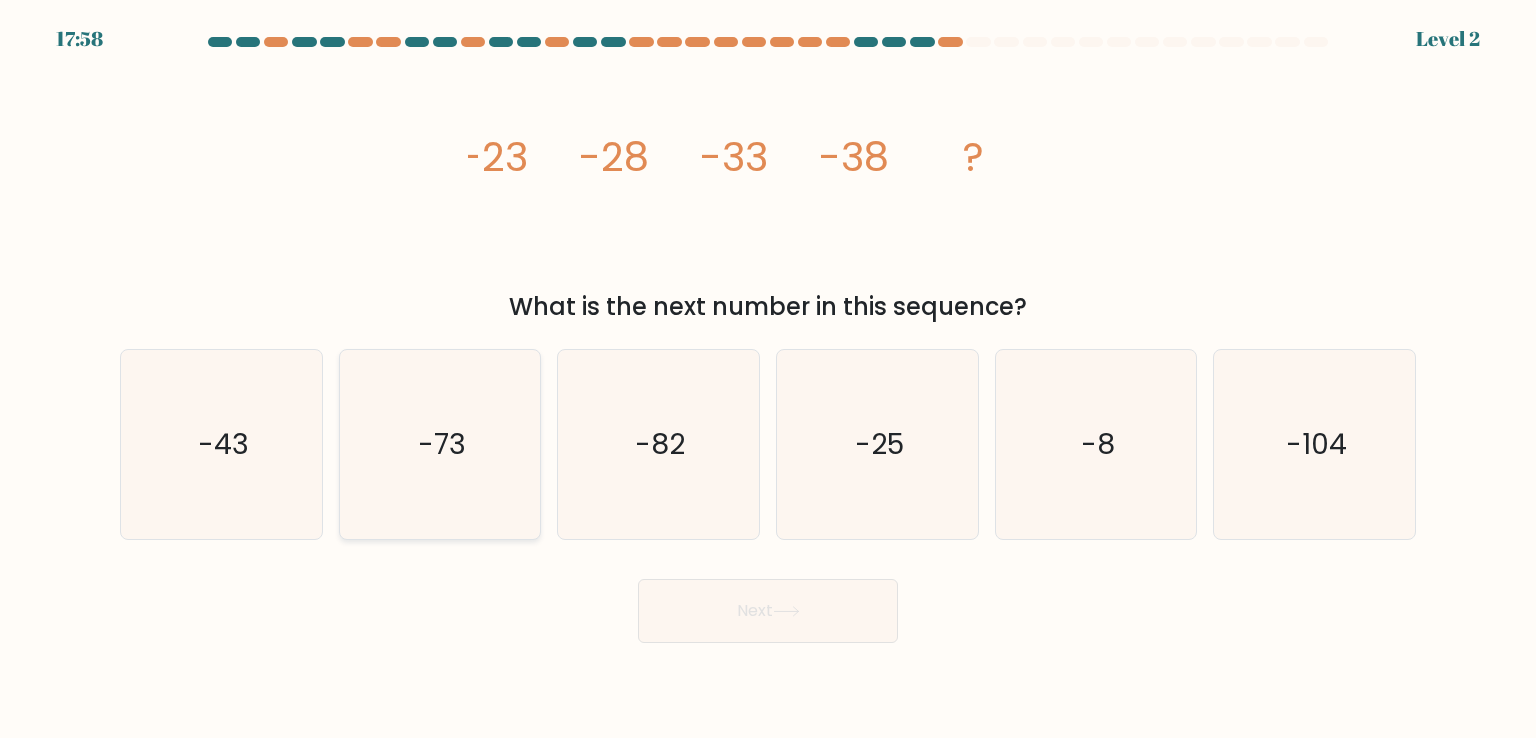 click on "-73" 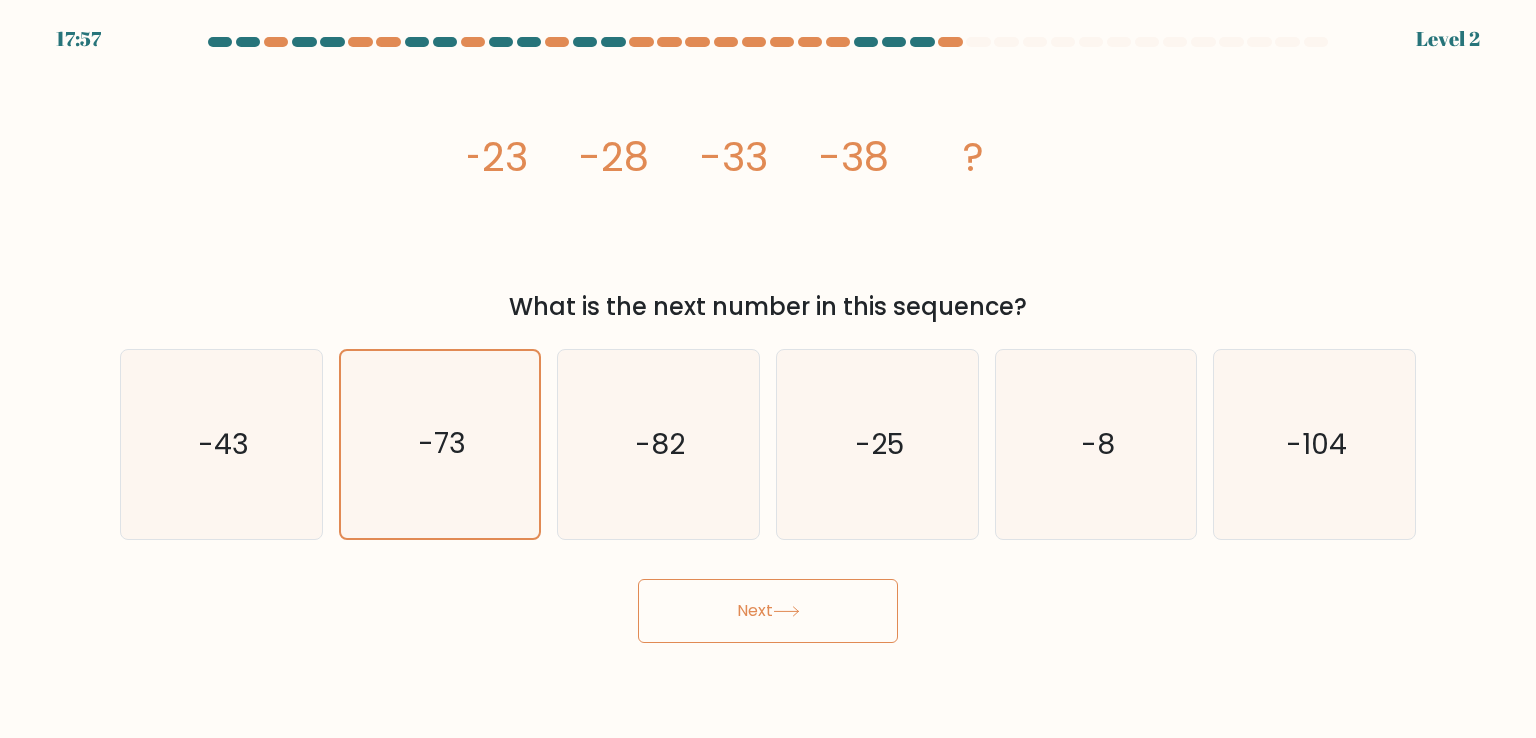 click on "Next" at bounding box center [768, 611] 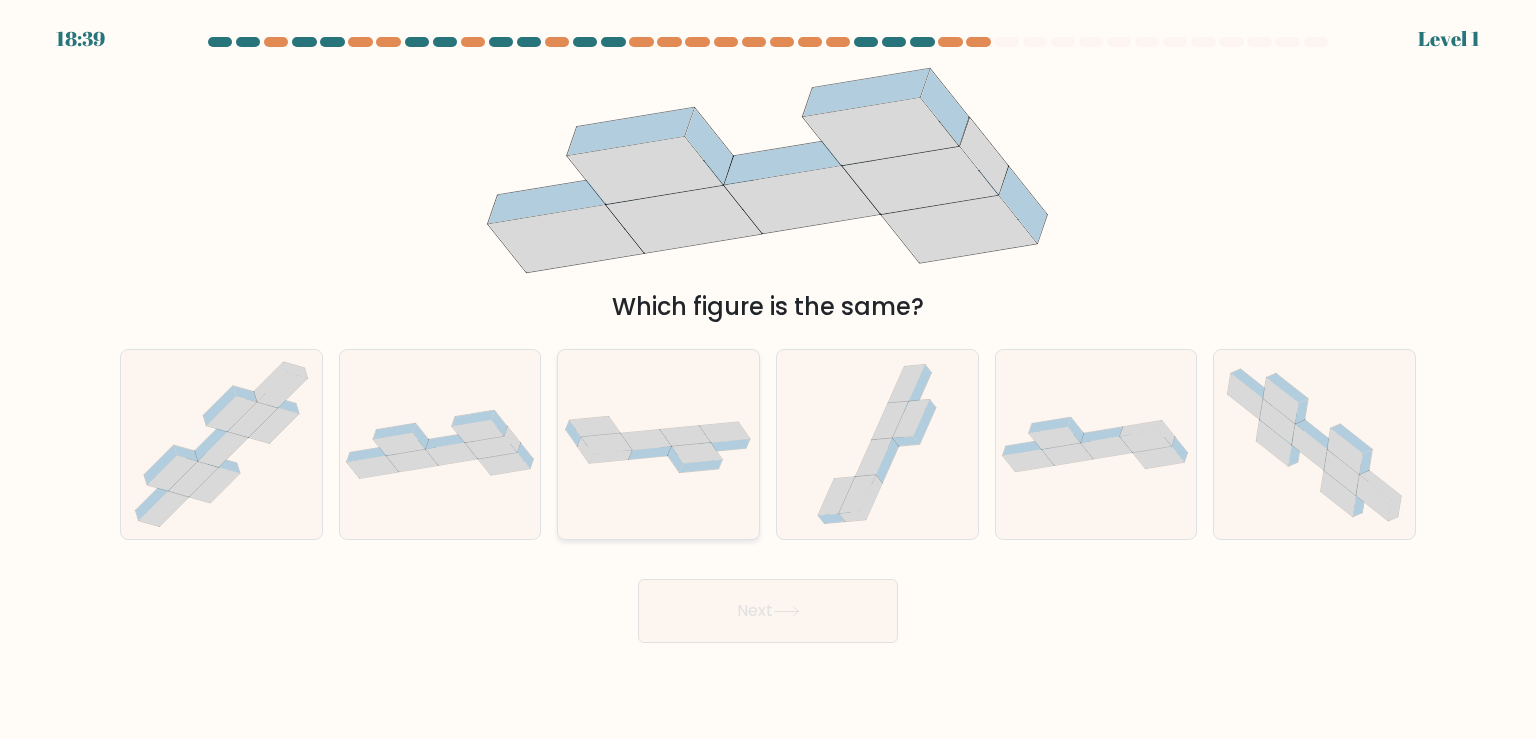 click 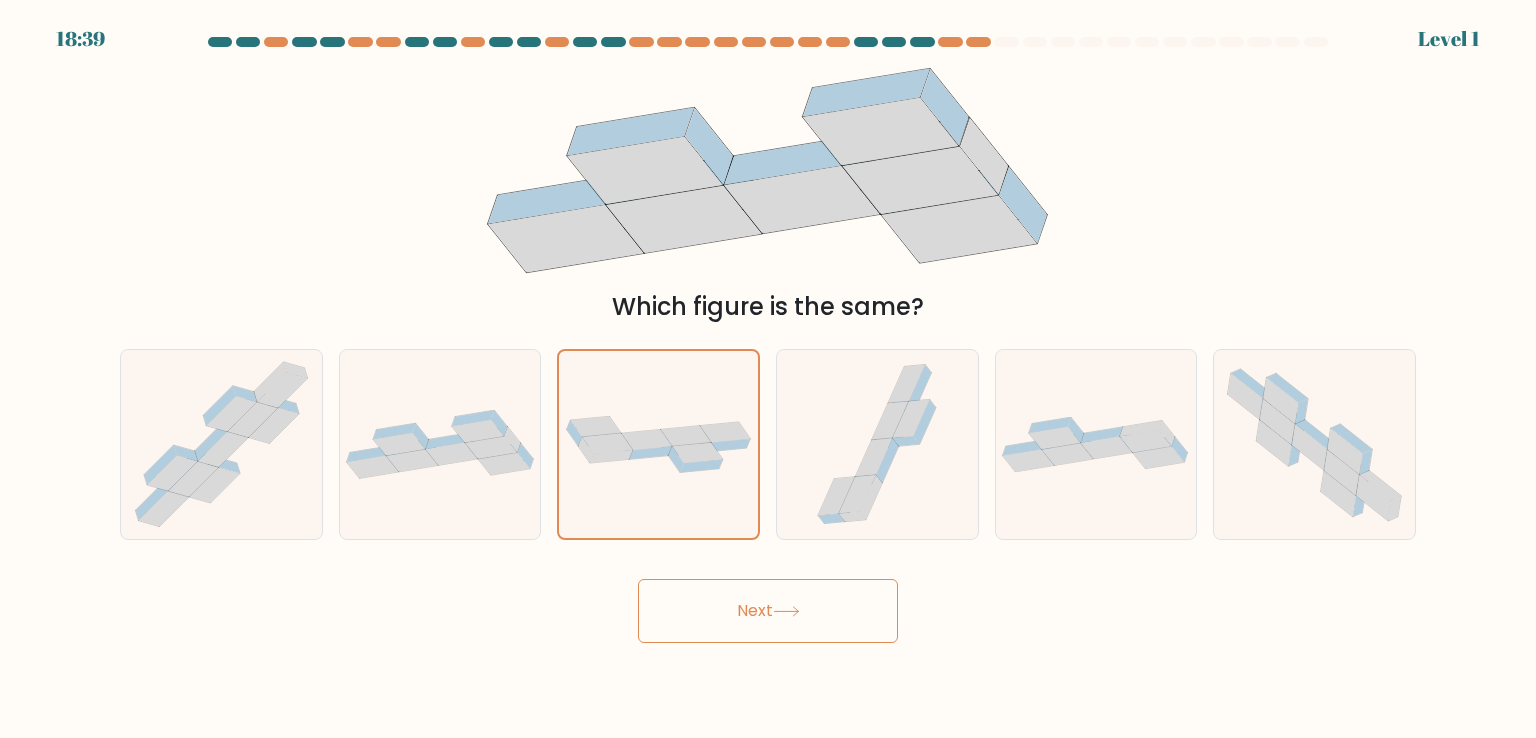 click on "Next" at bounding box center [768, 603] 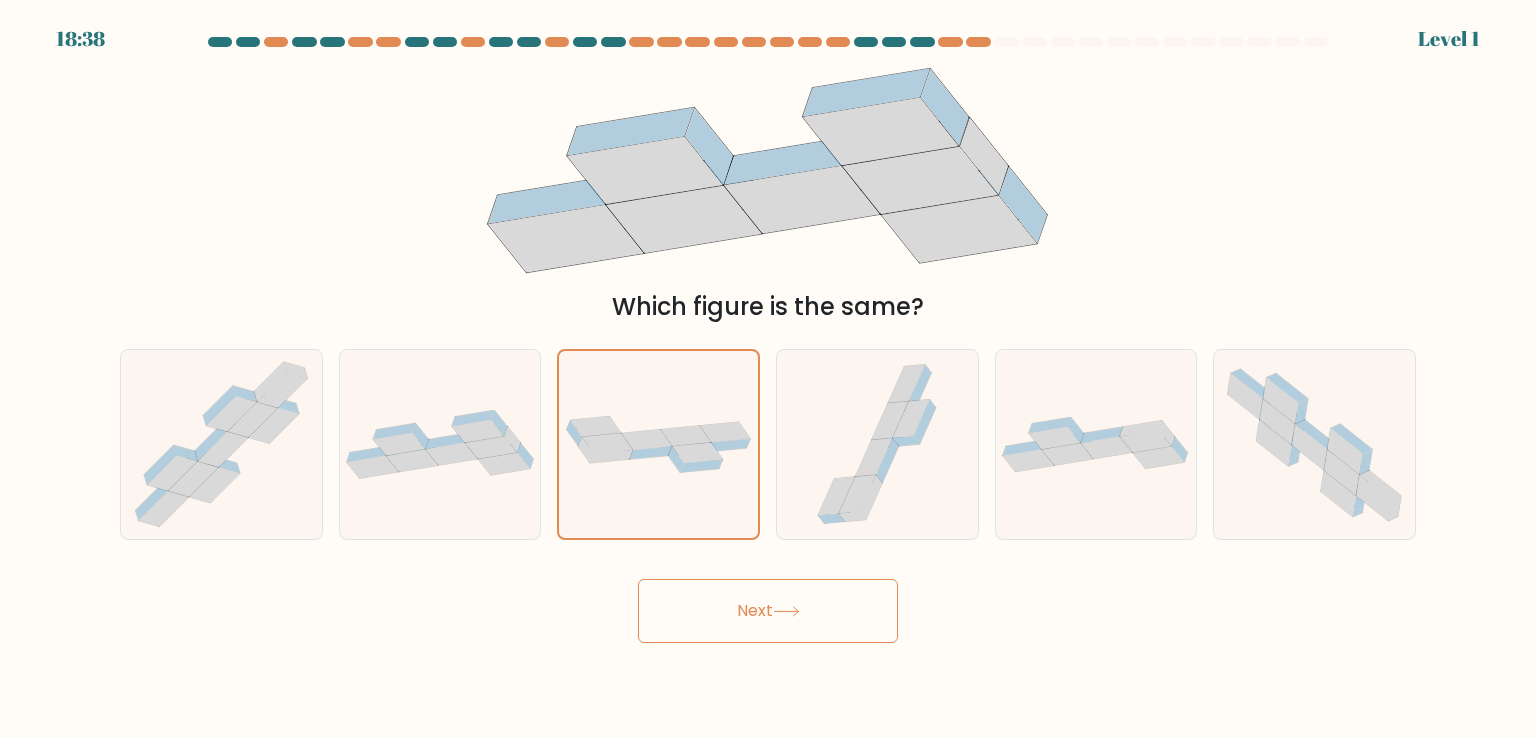 click on "Next" at bounding box center (768, 611) 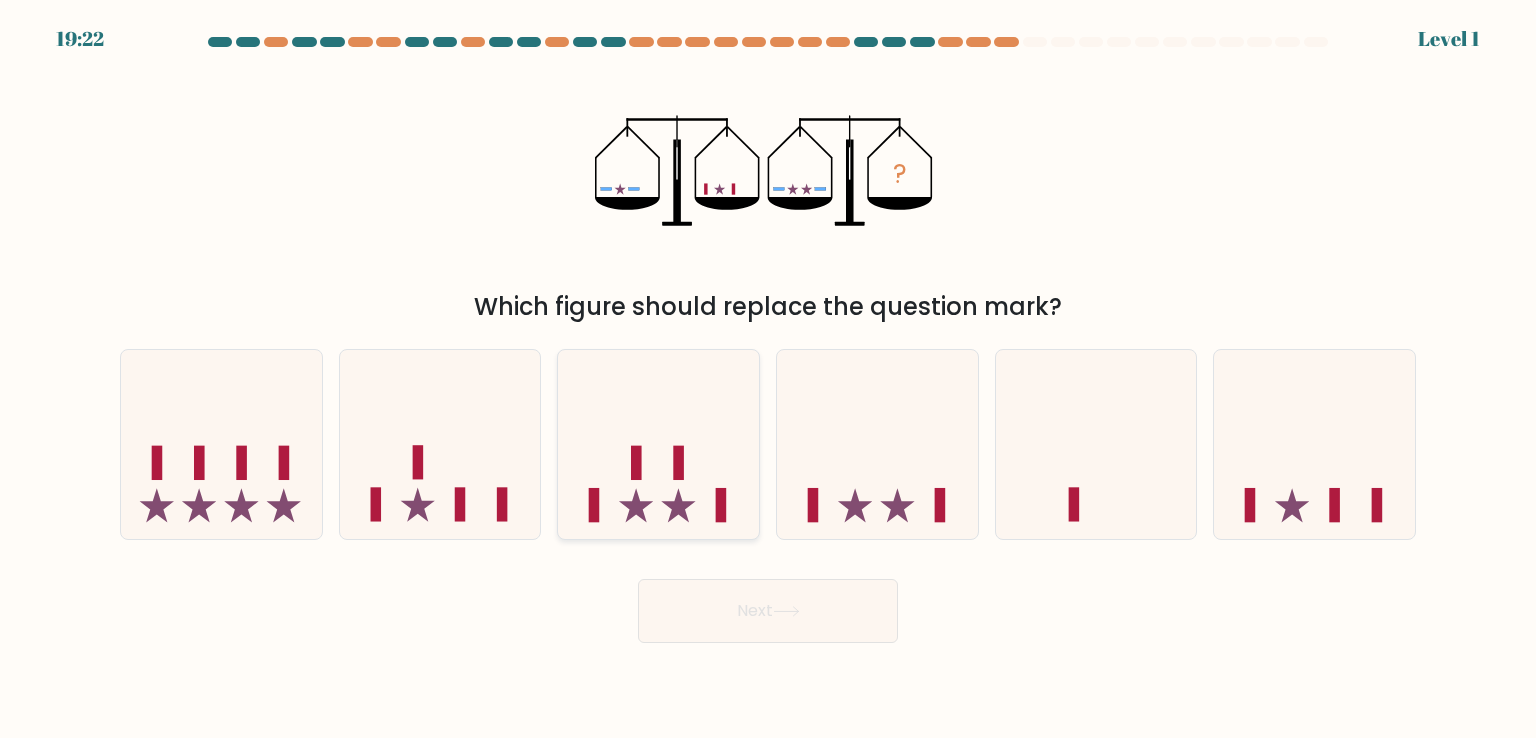 click 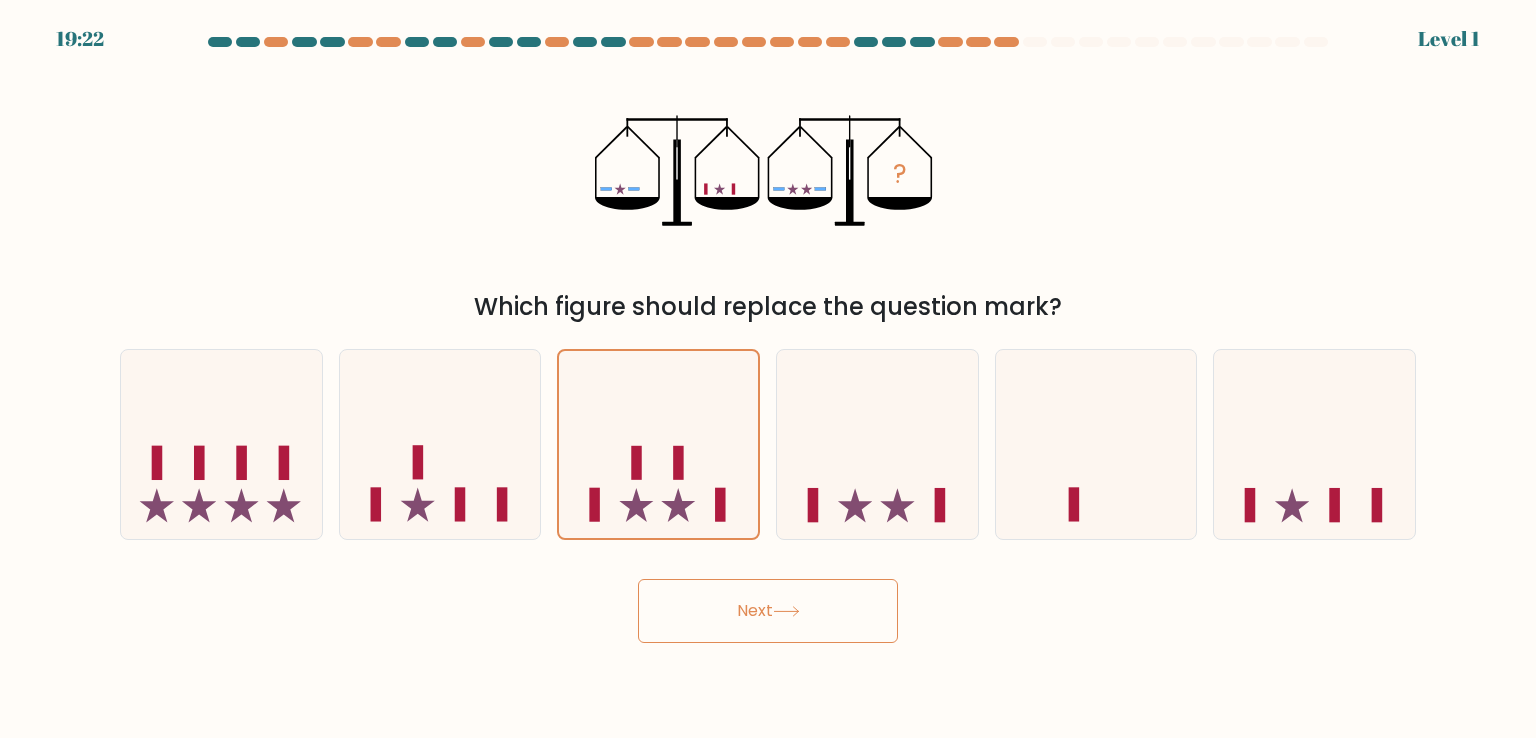 click on "19:22
Level 1" at bounding box center [768, 369] 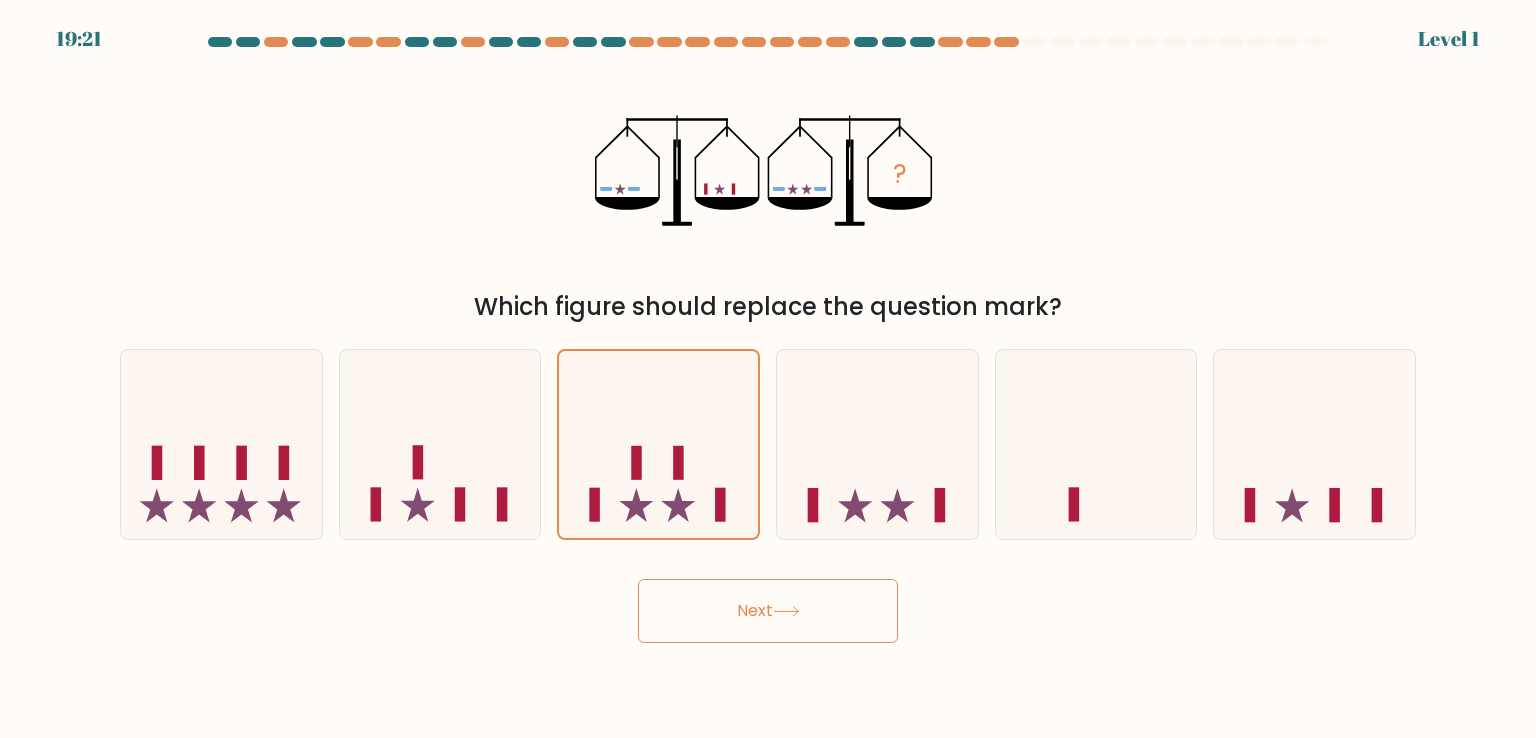 click on "Next" at bounding box center [768, 611] 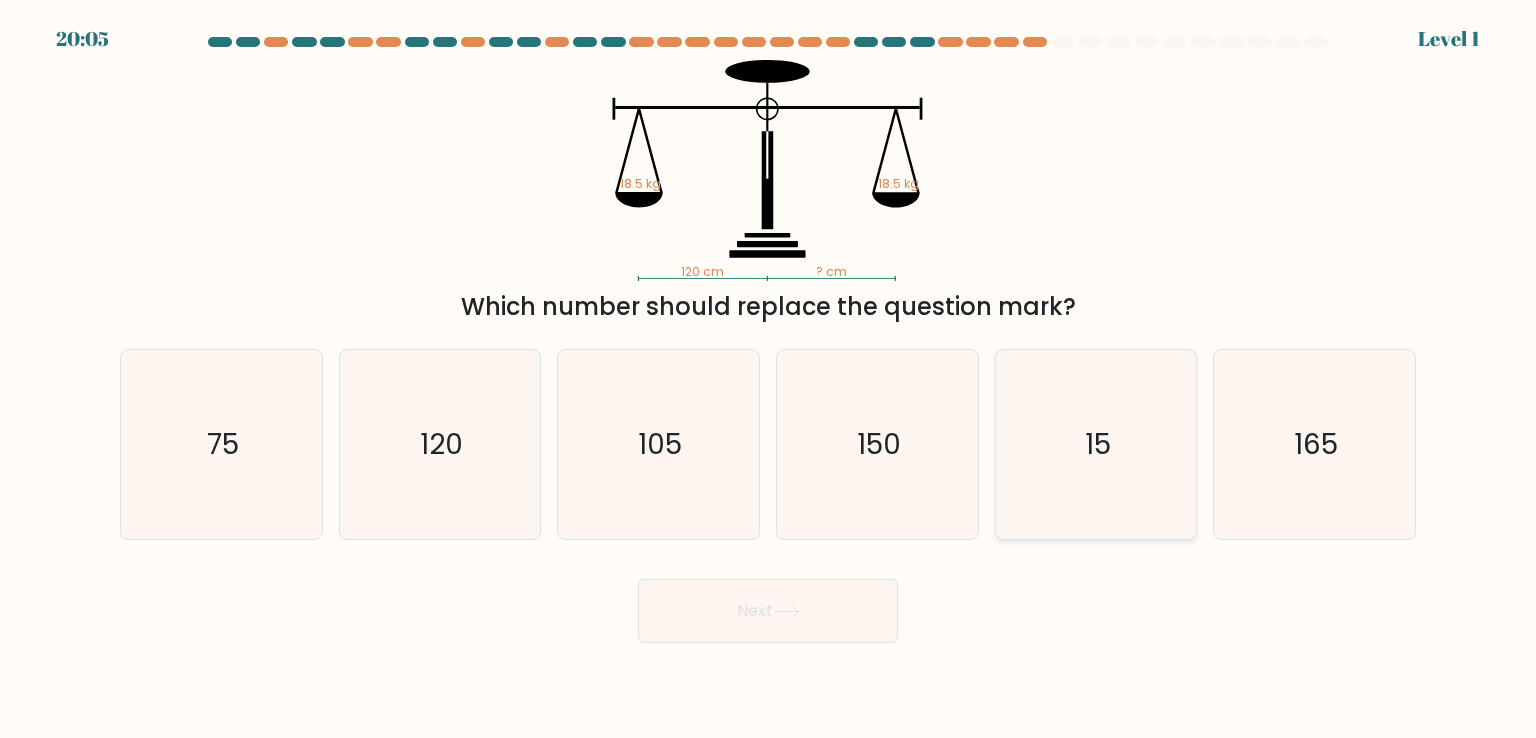 click on "15" 